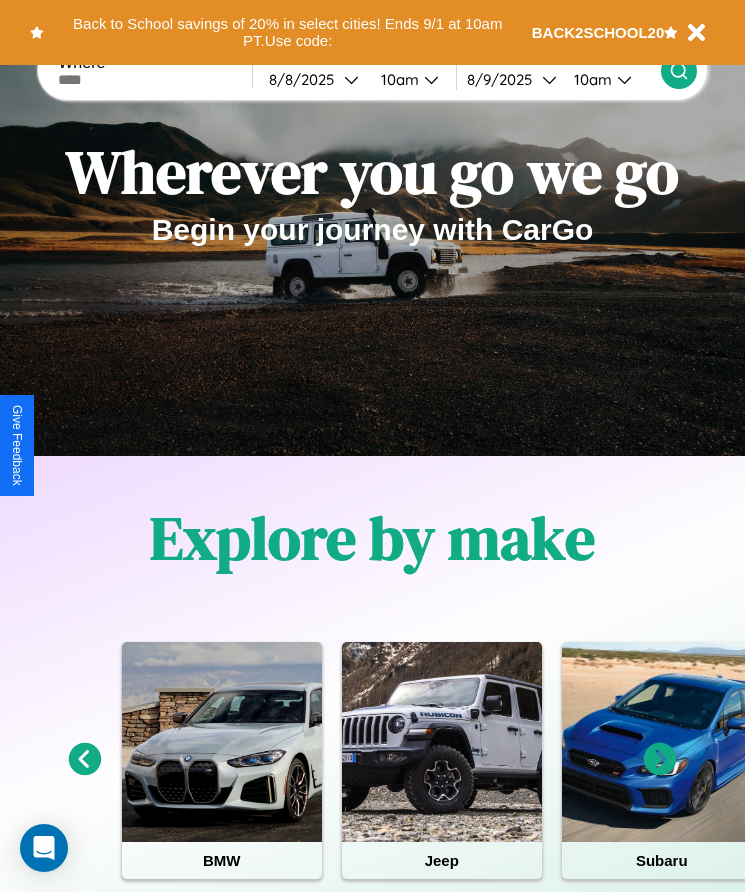 scroll, scrollTop: 334, scrollLeft: 0, axis: vertical 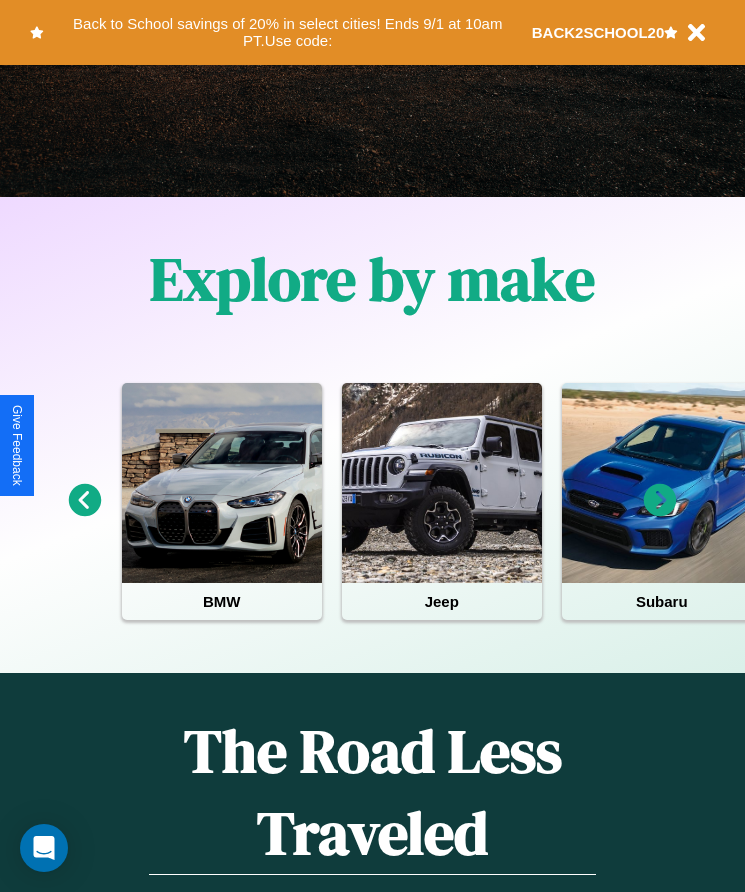 click 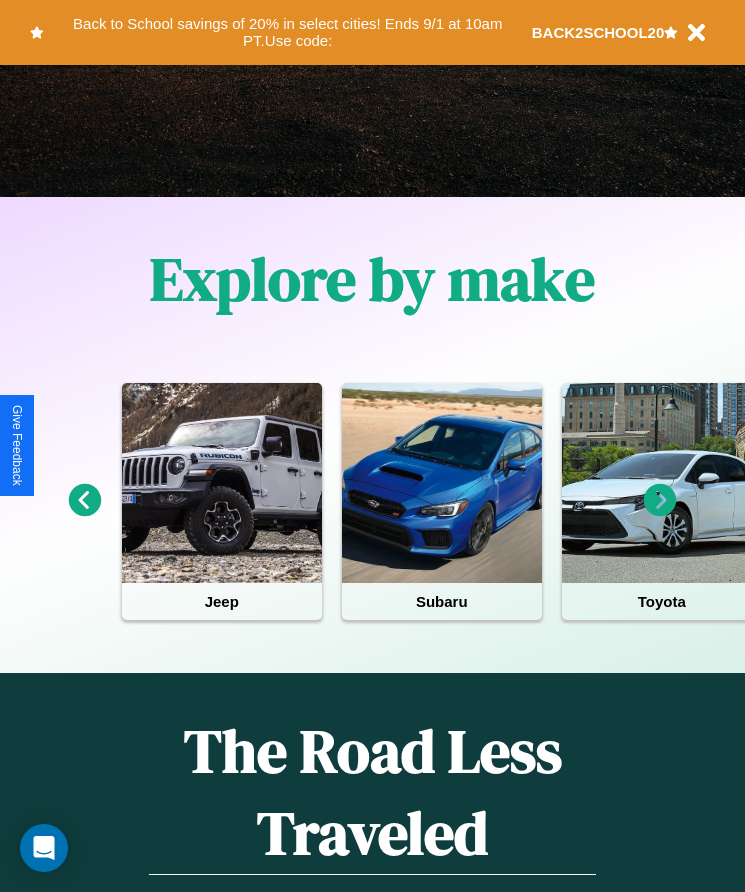 click 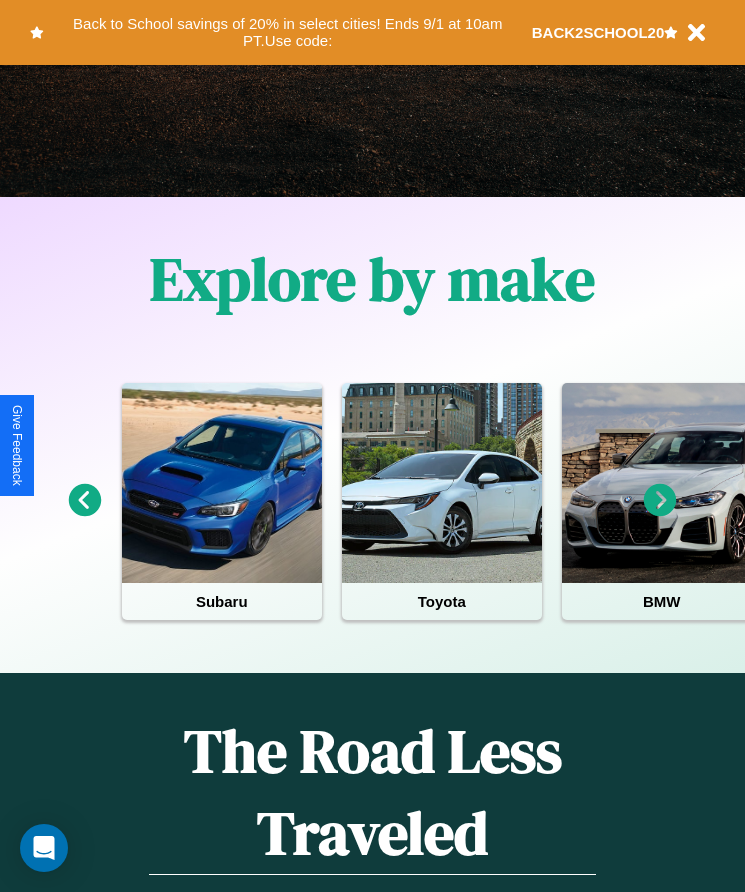 click 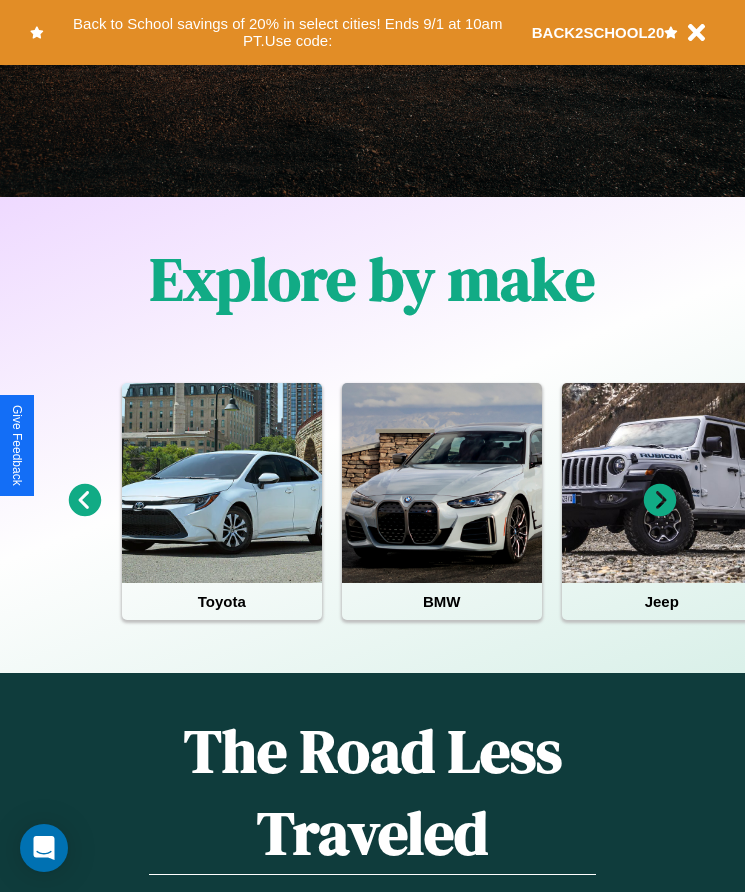 click 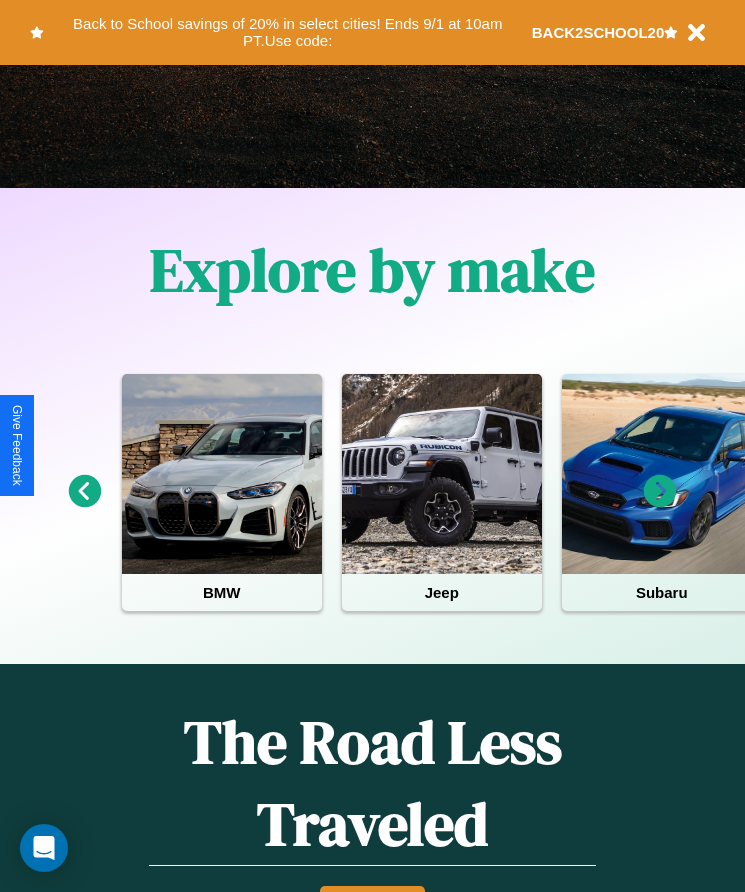 scroll, scrollTop: 334, scrollLeft: 0, axis: vertical 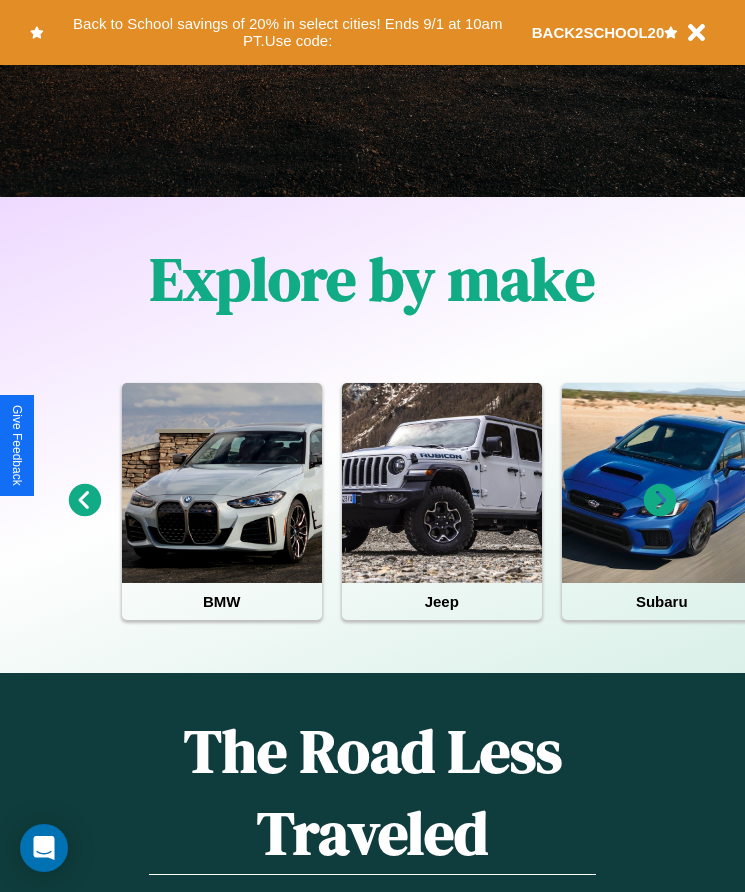 click 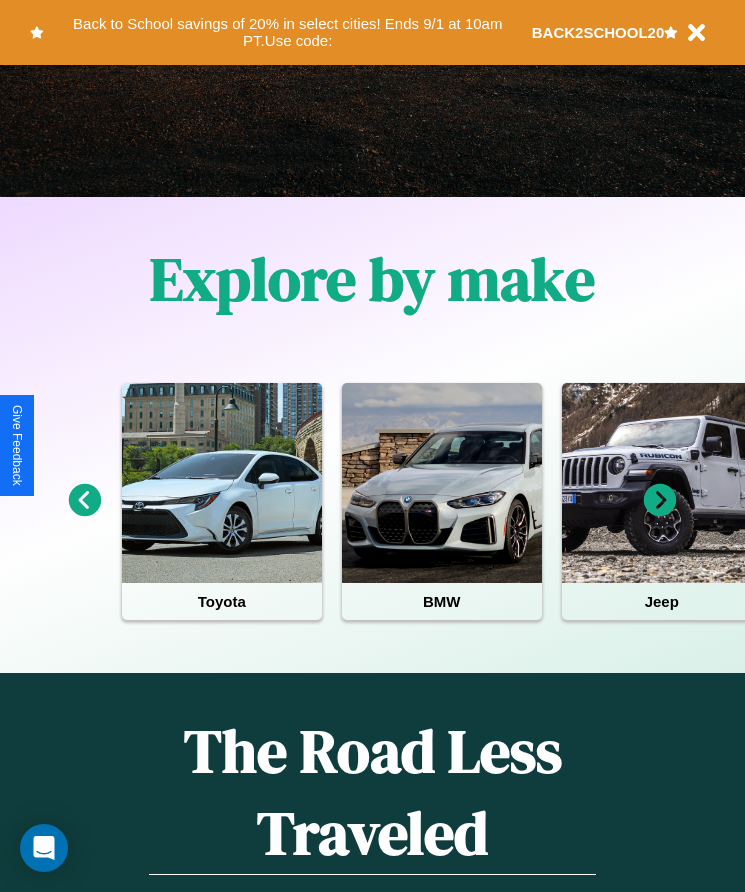 click 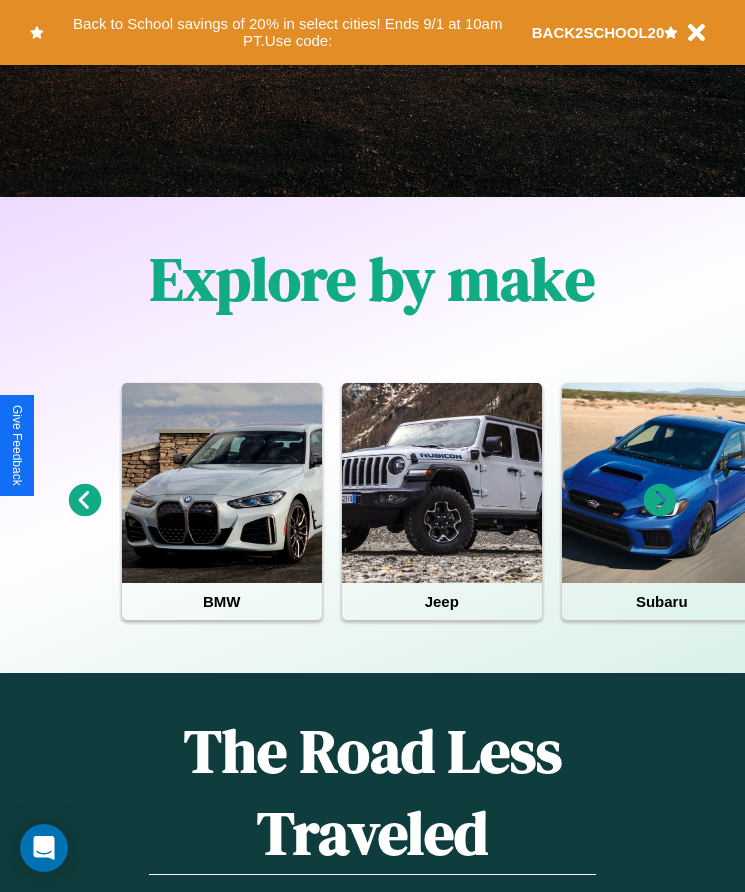 click 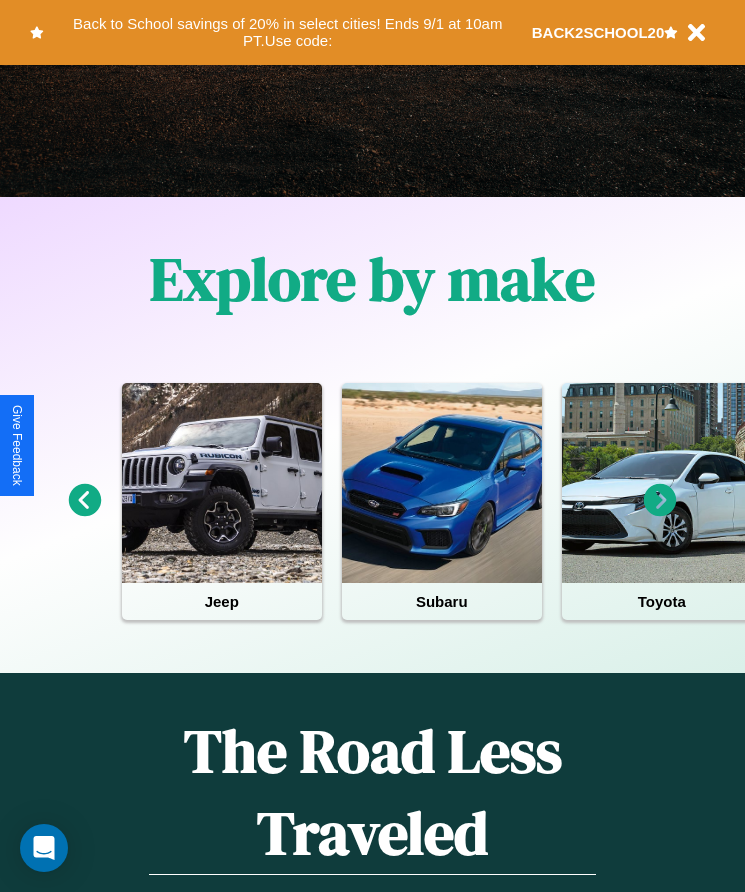 click 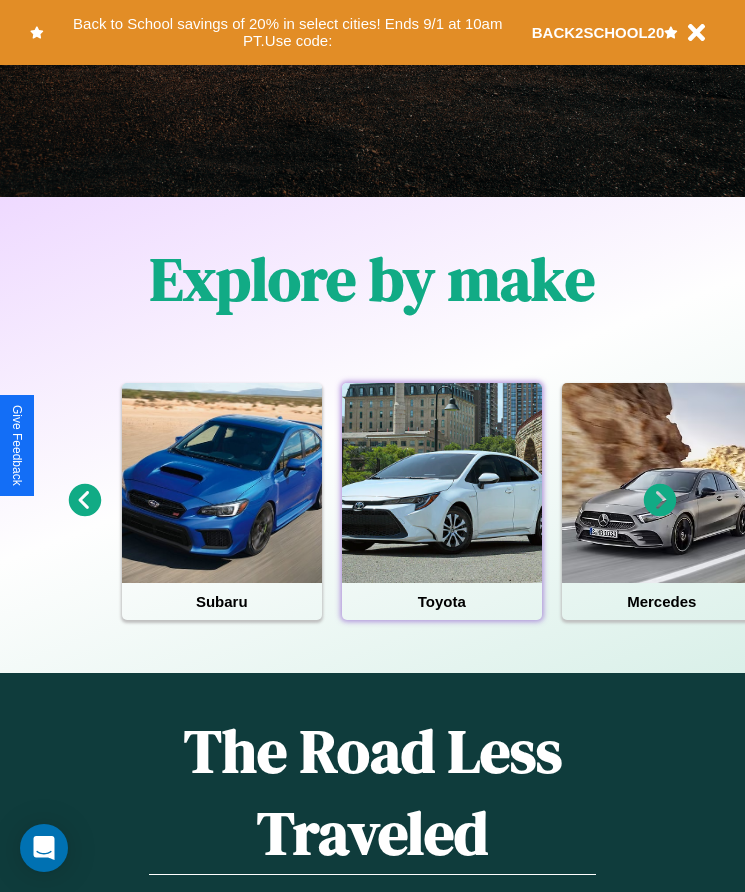 click at bounding box center (442, 483) 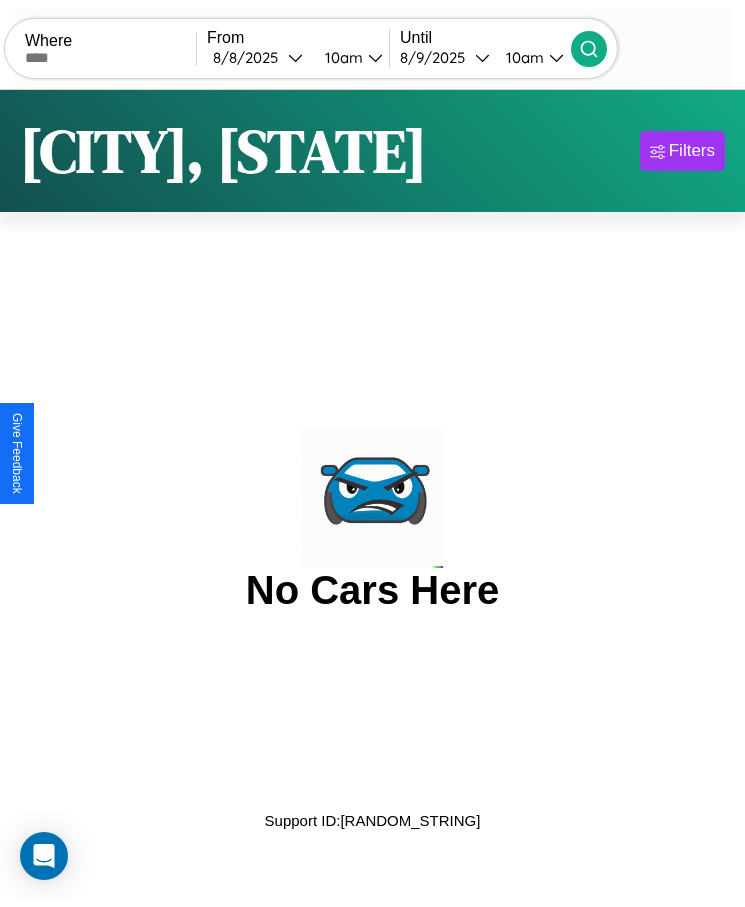 scroll, scrollTop: 0, scrollLeft: 0, axis: both 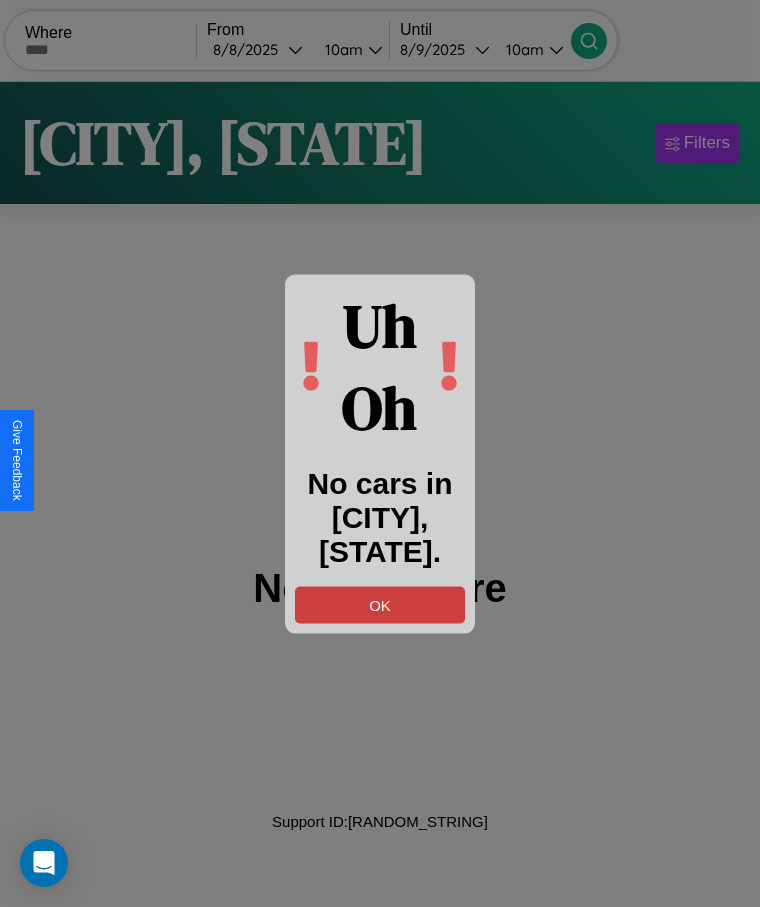 click on "OK" at bounding box center (380, 604) 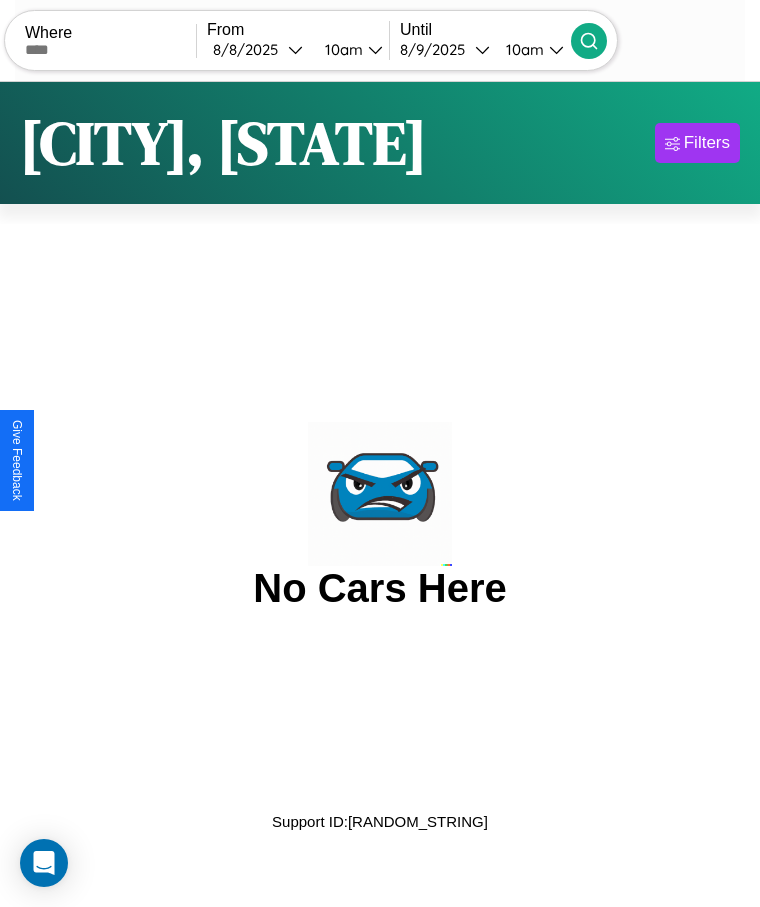 click at bounding box center (110, 50) 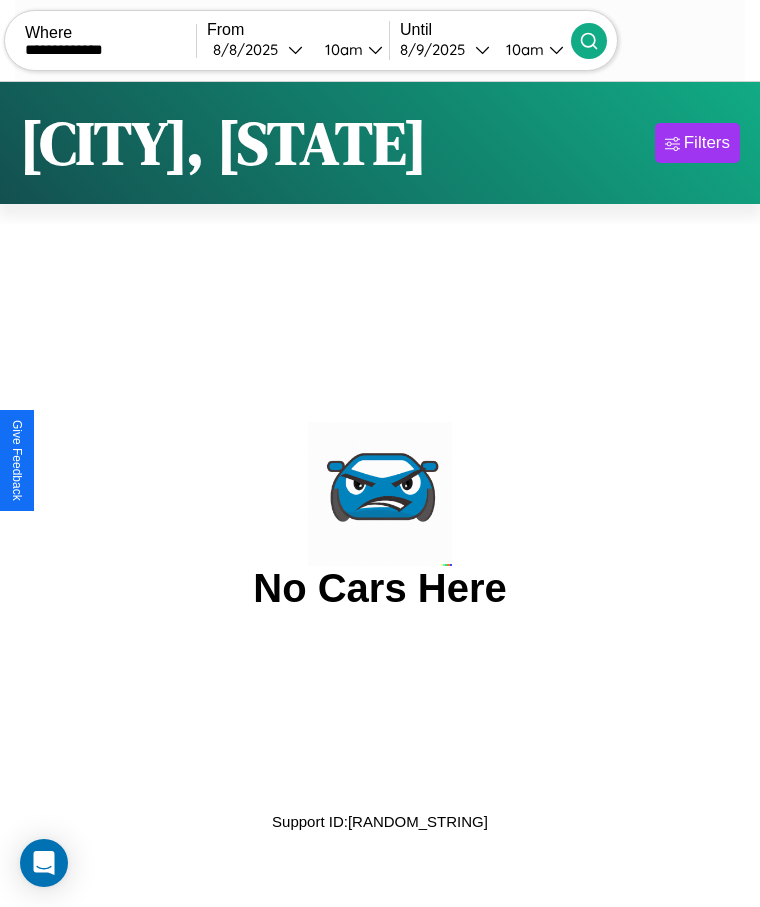 type on "**********" 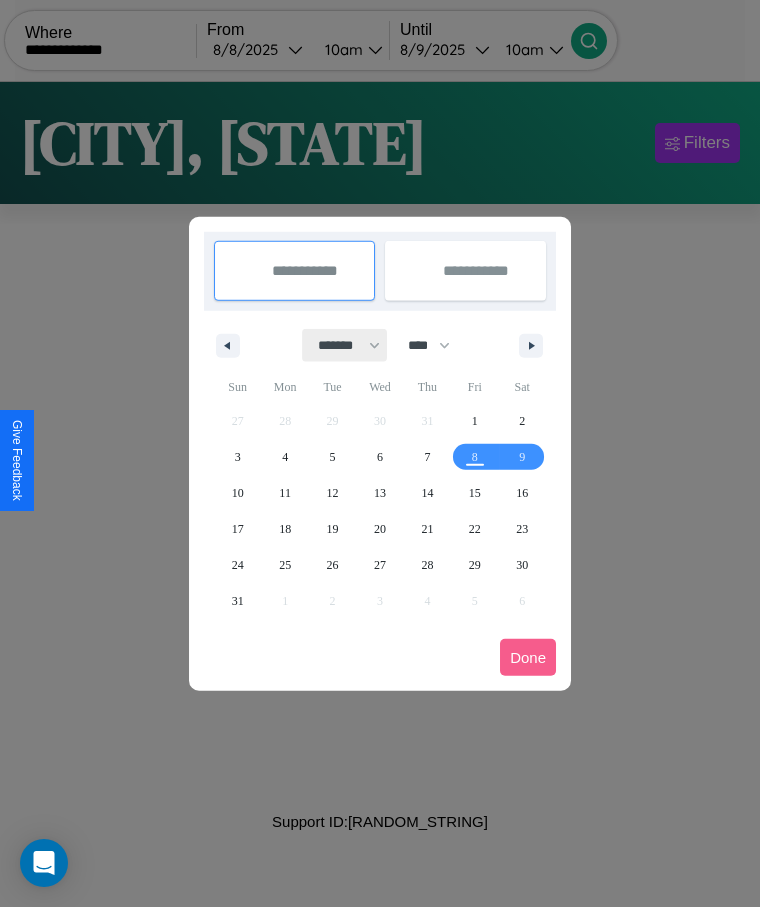click on "******* ******** ***** ***** *** **** **** ****** ********* ******* ******** ********" at bounding box center (345, 345) 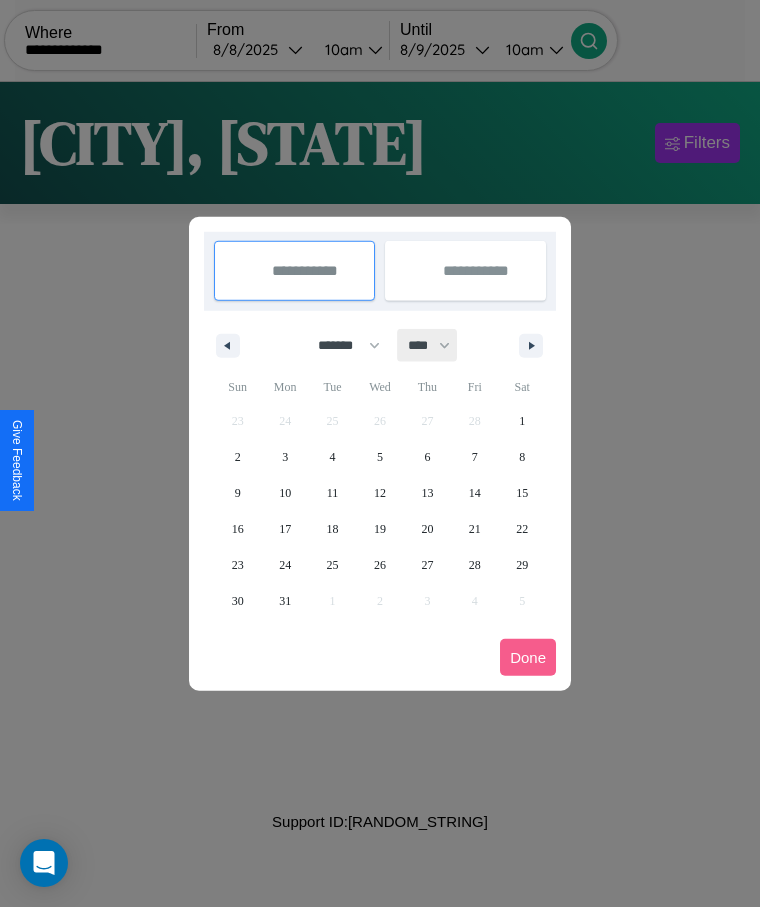 click on "**** **** **** **** **** **** **** **** **** **** **** **** **** **** **** **** **** **** **** **** **** **** **** **** **** **** **** **** **** **** **** **** **** **** **** **** **** **** **** **** **** **** **** **** **** **** **** **** **** **** **** **** **** **** **** **** **** **** **** **** **** **** **** **** **** **** **** **** **** **** **** **** **** **** **** **** **** **** **** **** **** **** **** **** **** **** **** **** **** **** **** **** **** **** **** **** **** **** **** **** **** **** **** **** **** **** **** **** **** **** **** **** **** **** **** **** **** **** **** **** ****" at bounding box center [428, 345] 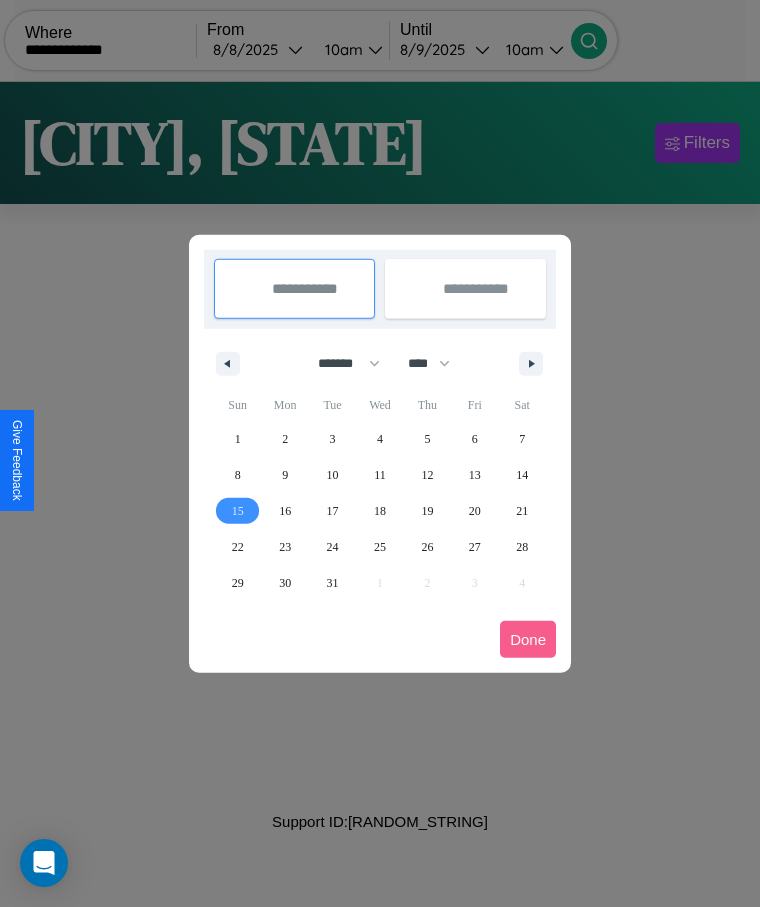click on "15" at bounding box center [238, 511] 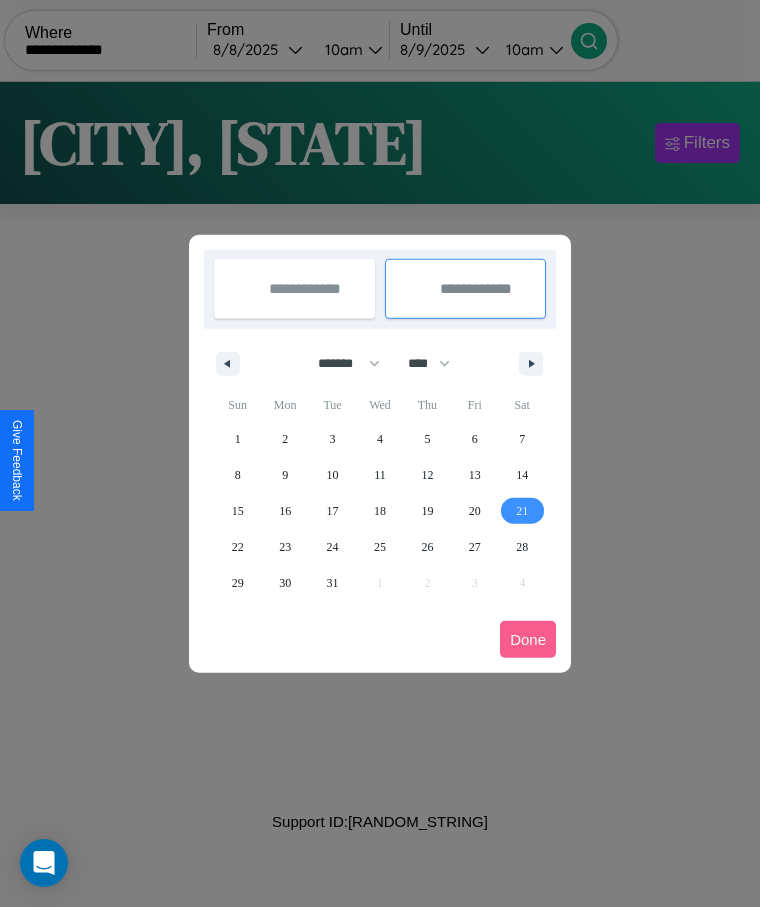 click on "21" at bounding box center (522, 511) 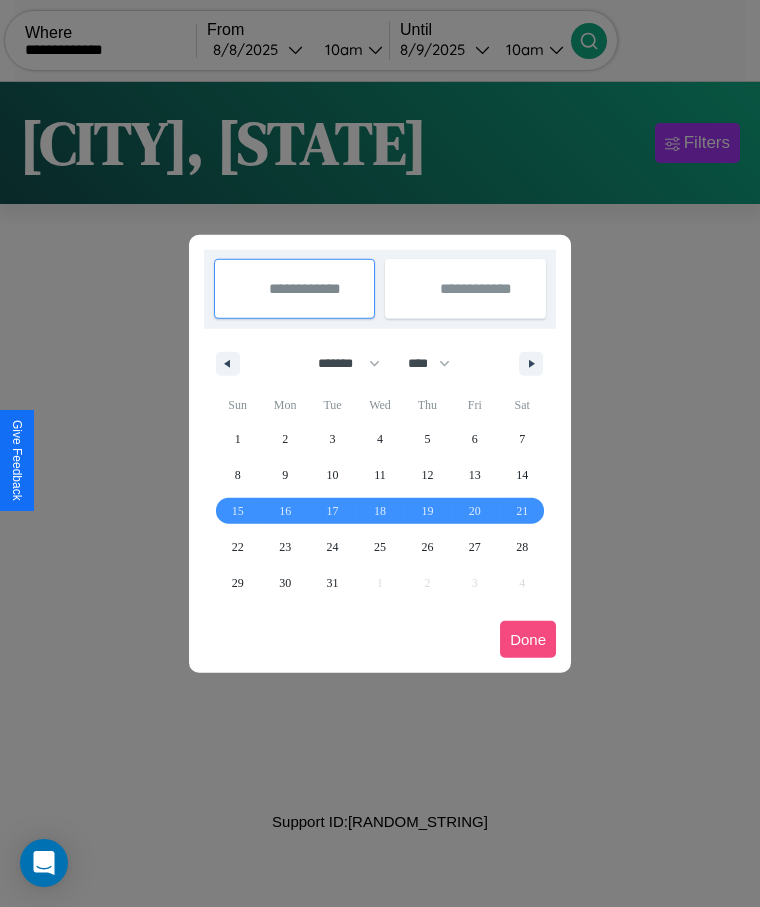 click on "Done" at bounding box center [528, 639] 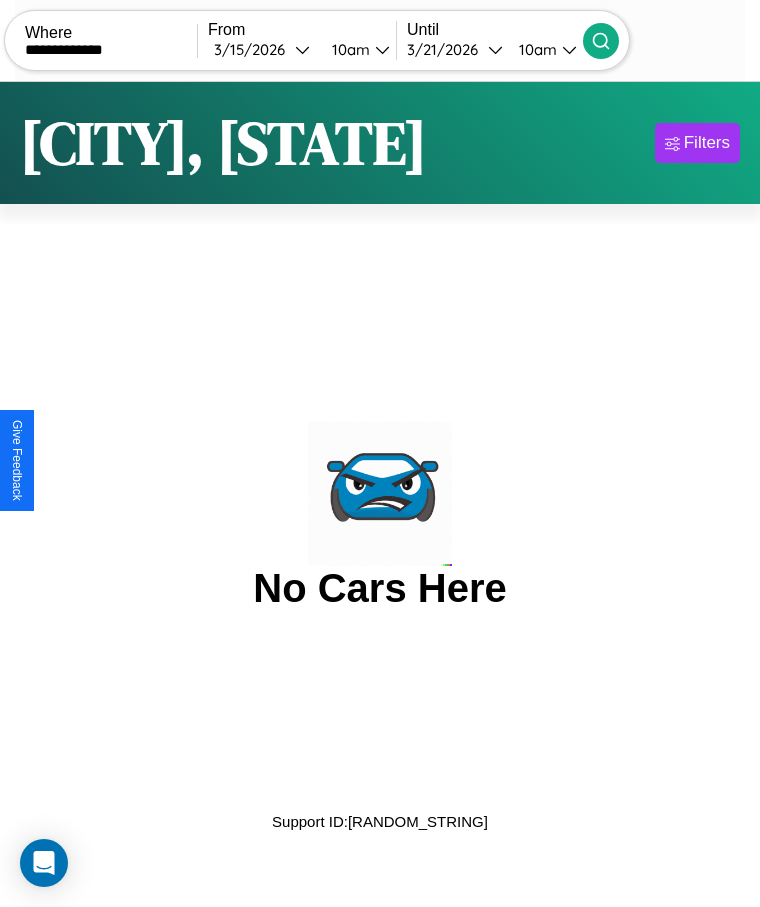 click on "10am" at bounding box center [348, 49] 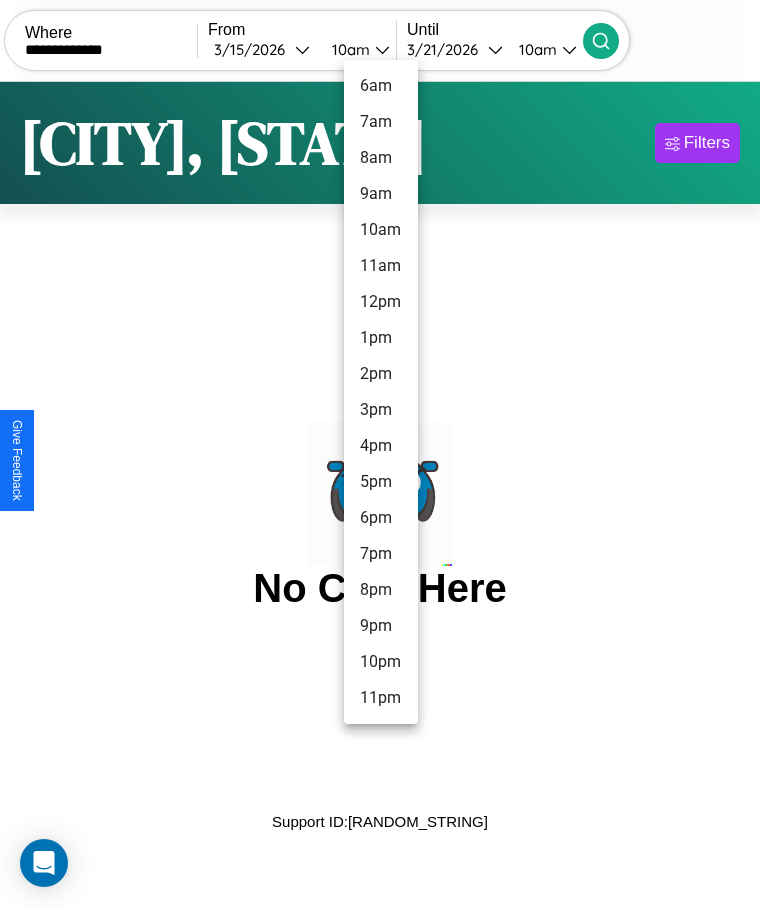 click on "3pm" at bounding box center (381, 410) 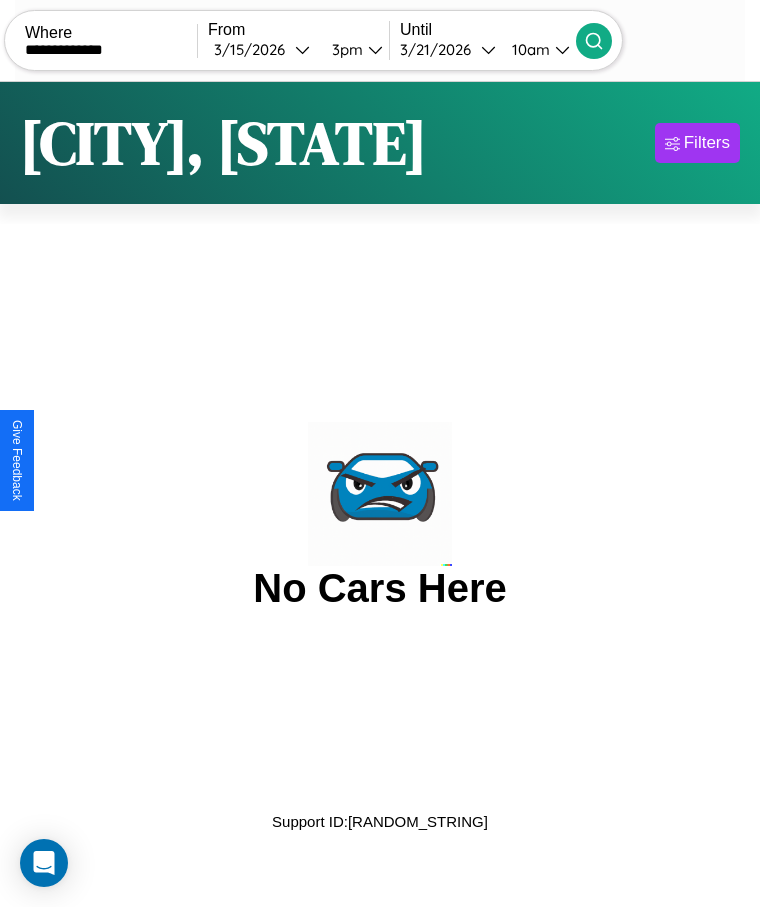 click on "10am" at bounding box center (528, 49) 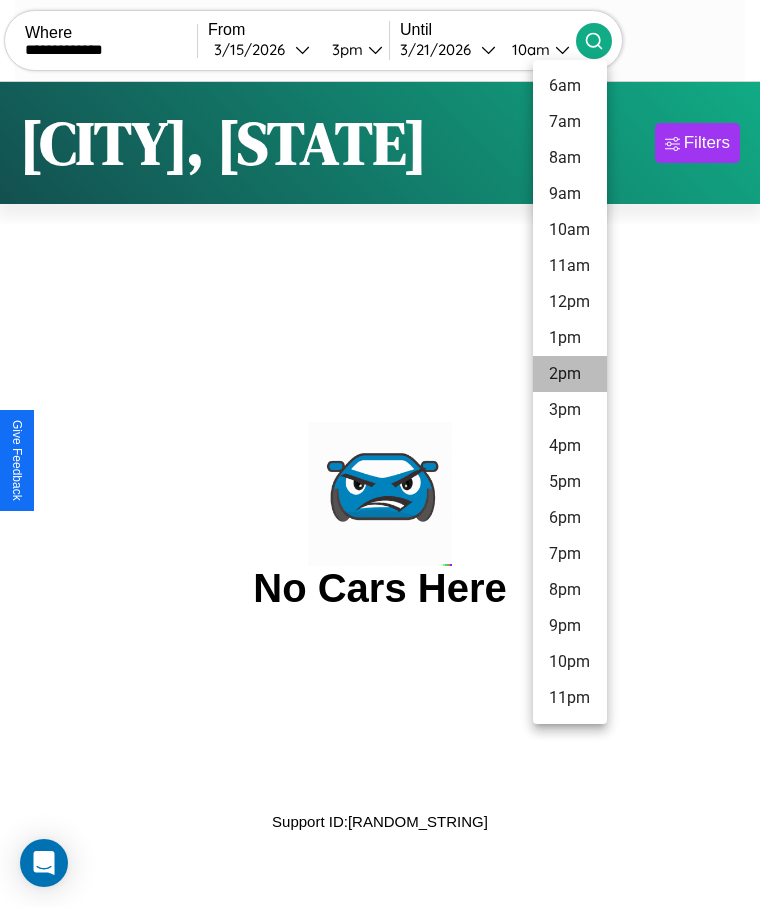 click on "2pm" at bounding box center [570, 374] 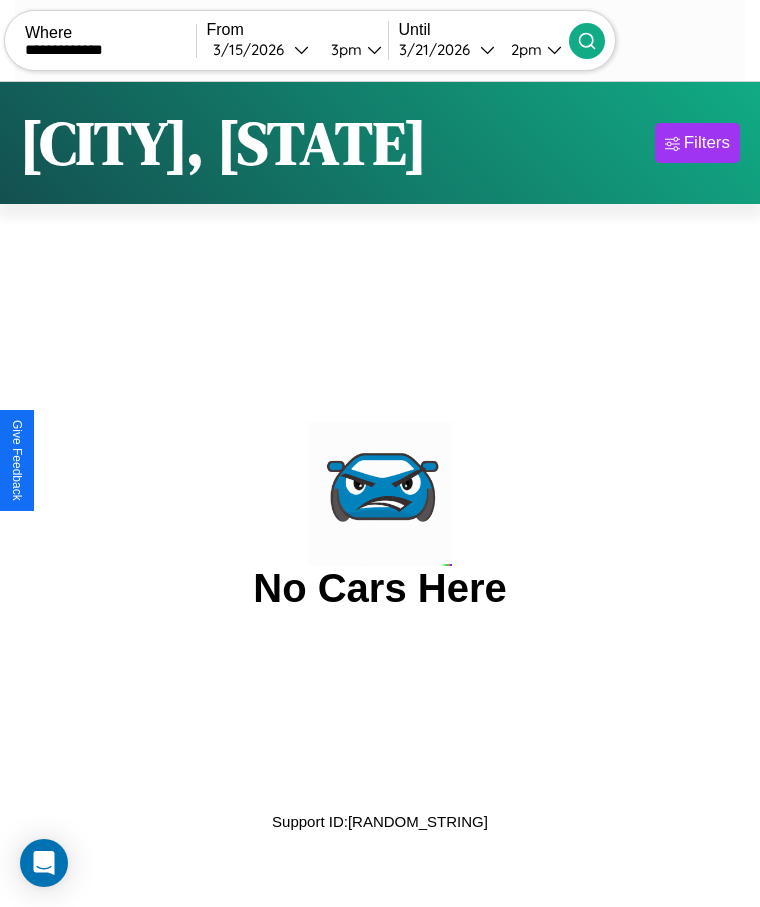 click 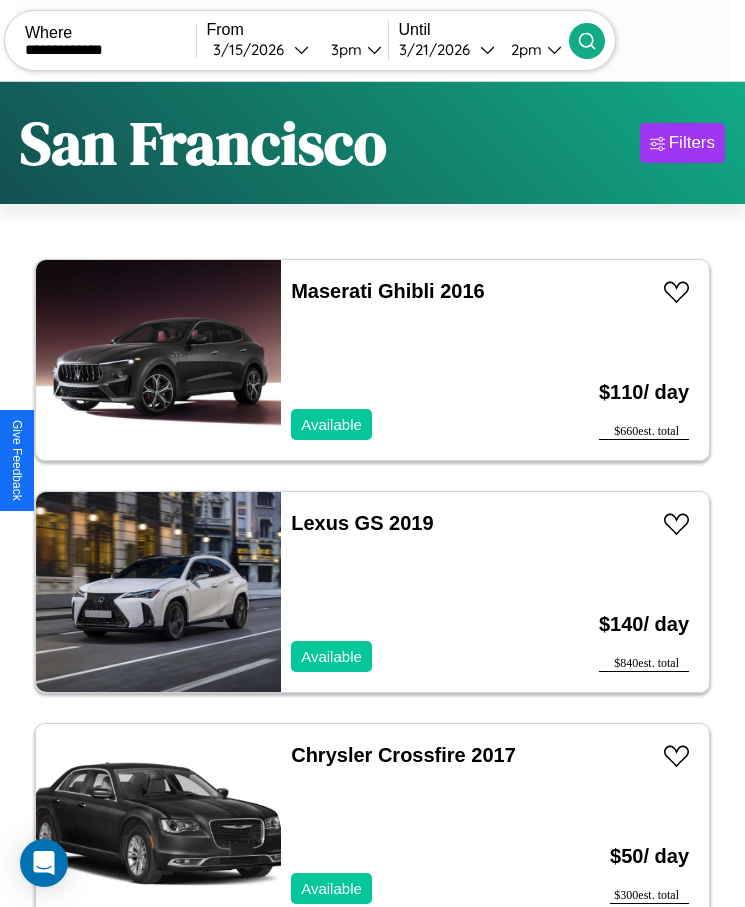 scroll, scrollTop: 48, scrollLeft: 0, axis: vertical 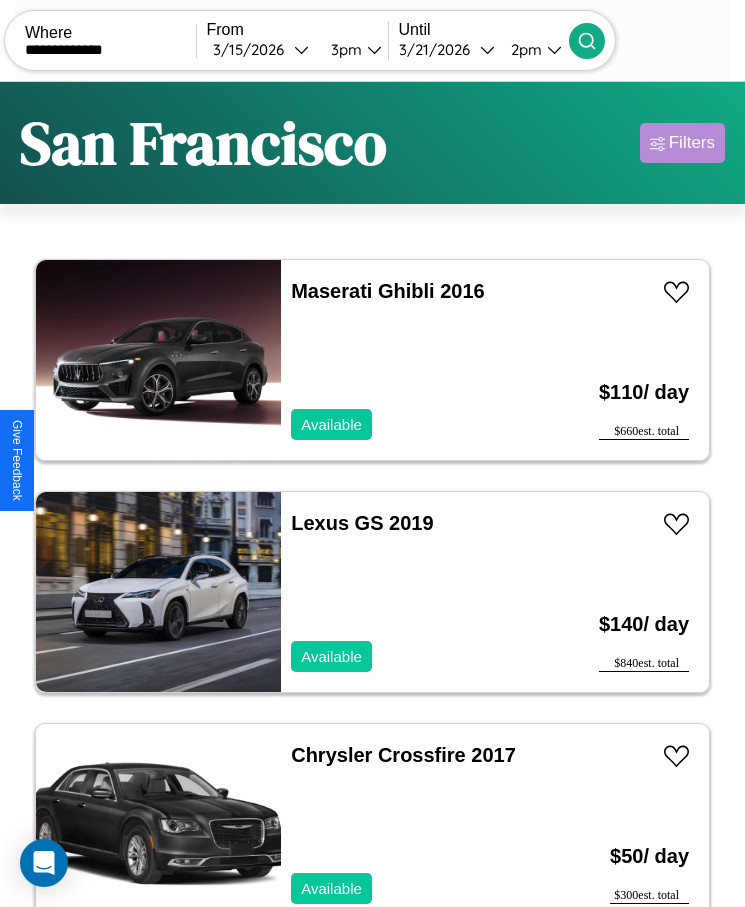 click on "Filters" at bounding box center (692, 143) 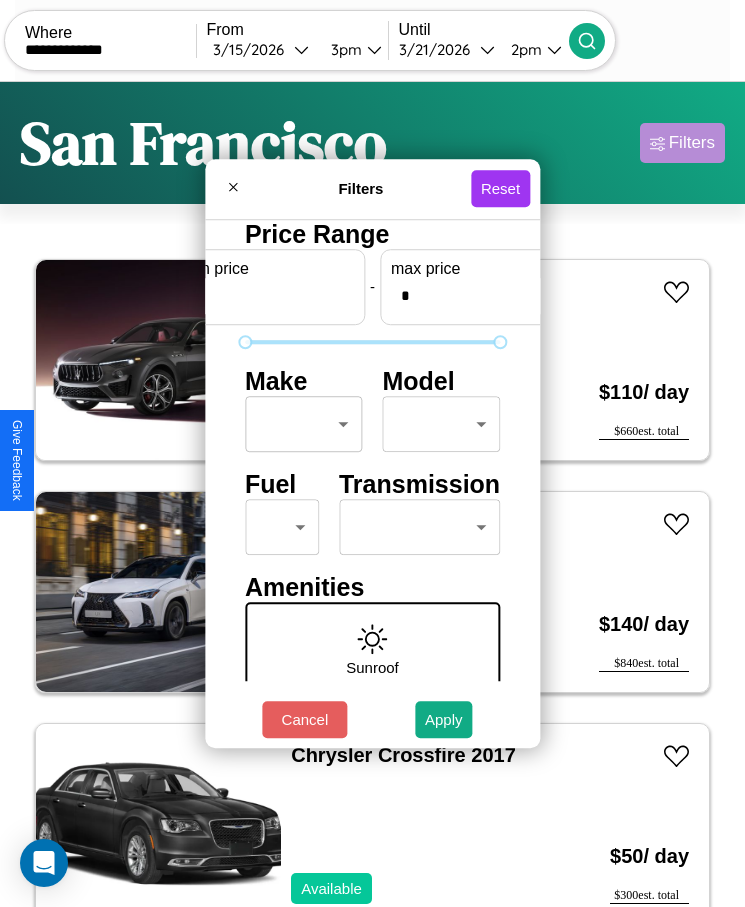scroll, scrollTop: 0, scrollLeft: 74, axis: horizontal 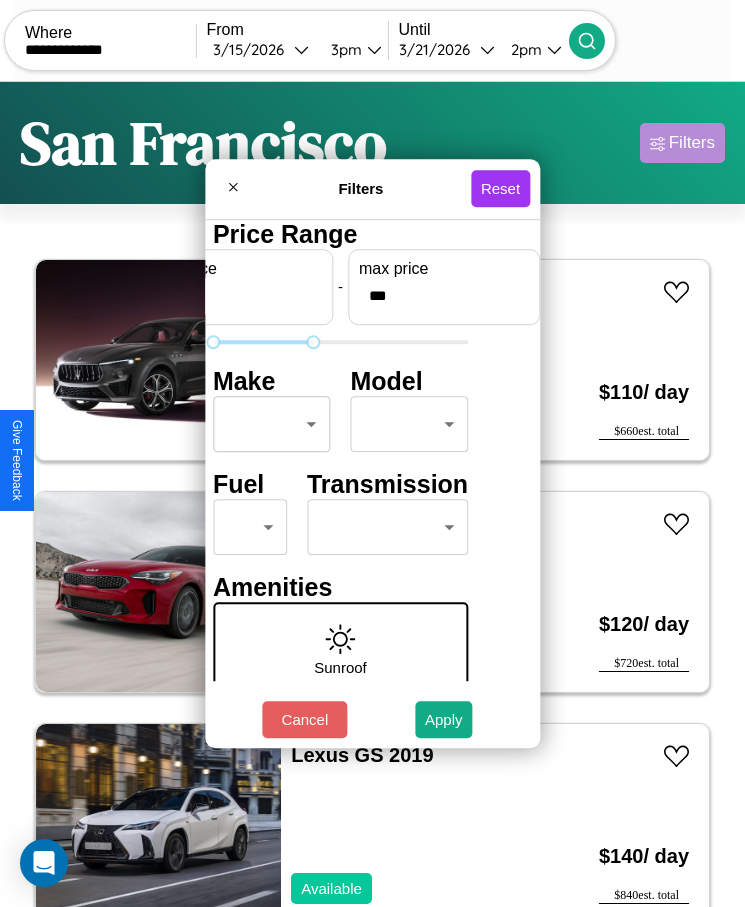 type on "***" 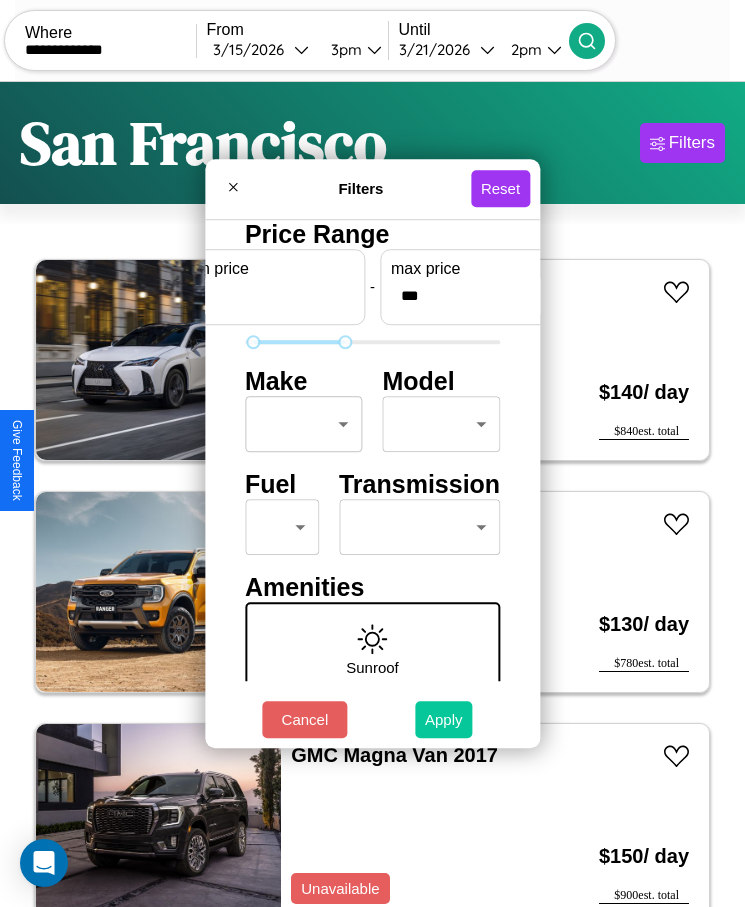 type on "**" 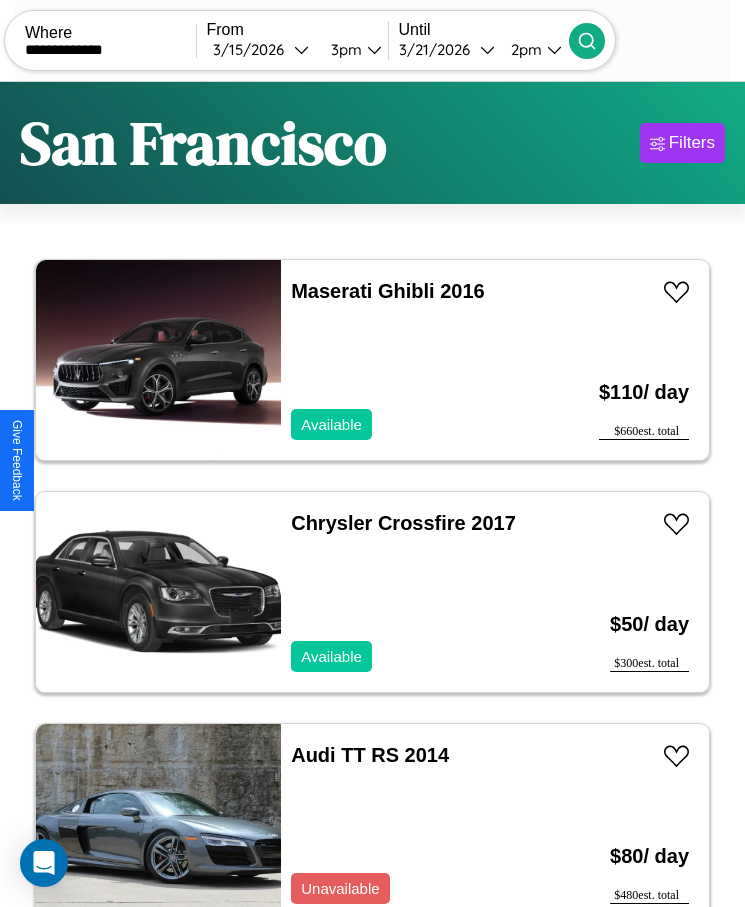 scroll, scrollTop: 41, scrollLeft: 0, axis: vertical 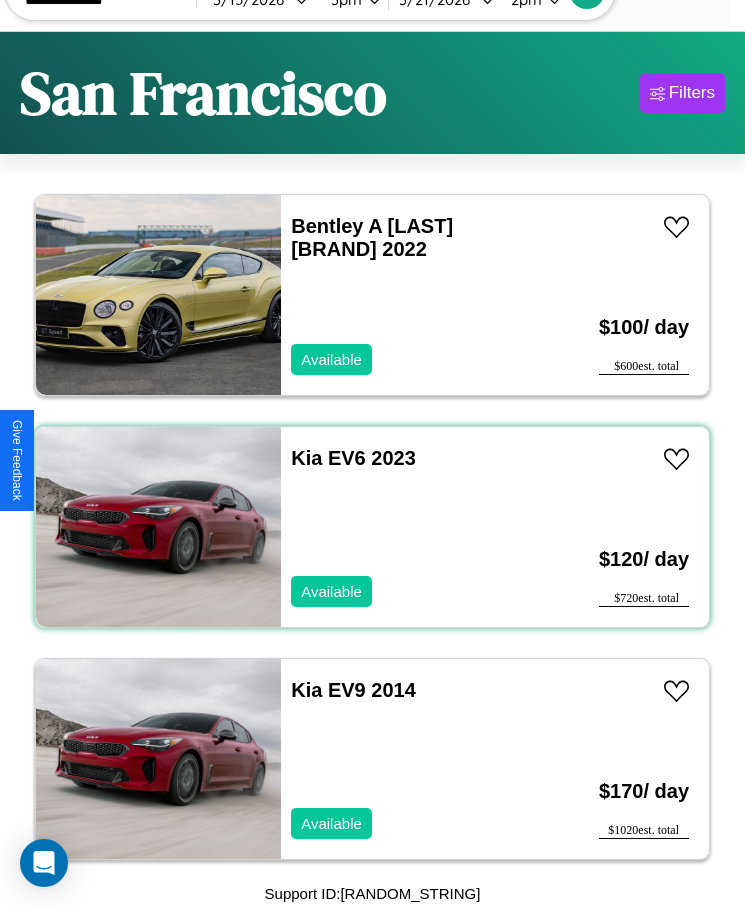 click on "Kia   EV6   2023 Available" at bounding box center [413, 527] 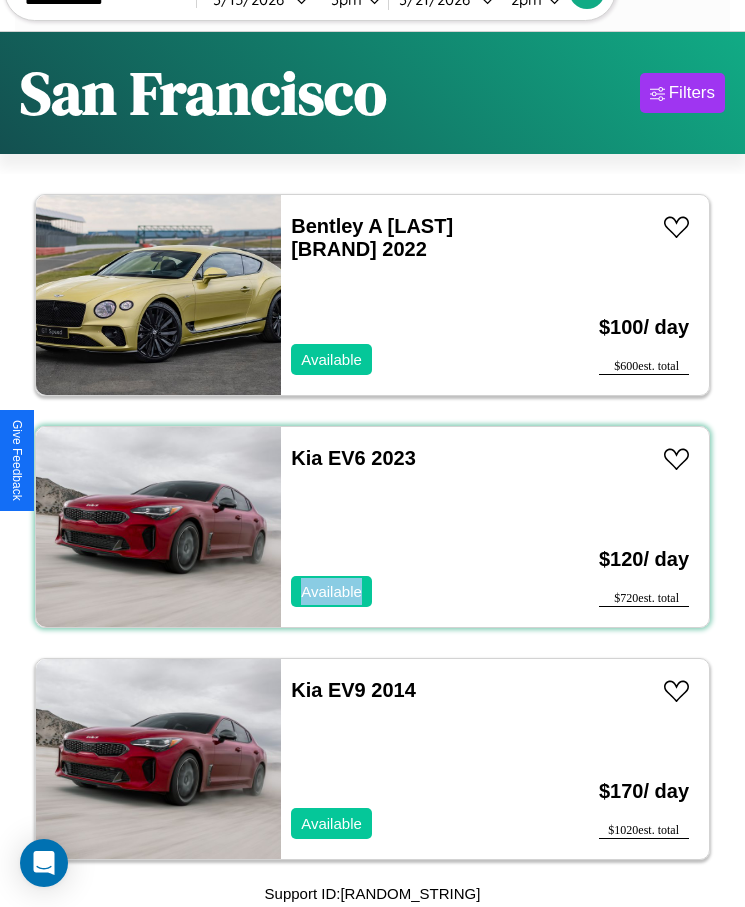 click on "Kia   EV6   2023 Available" at bounding box center [413, 527] 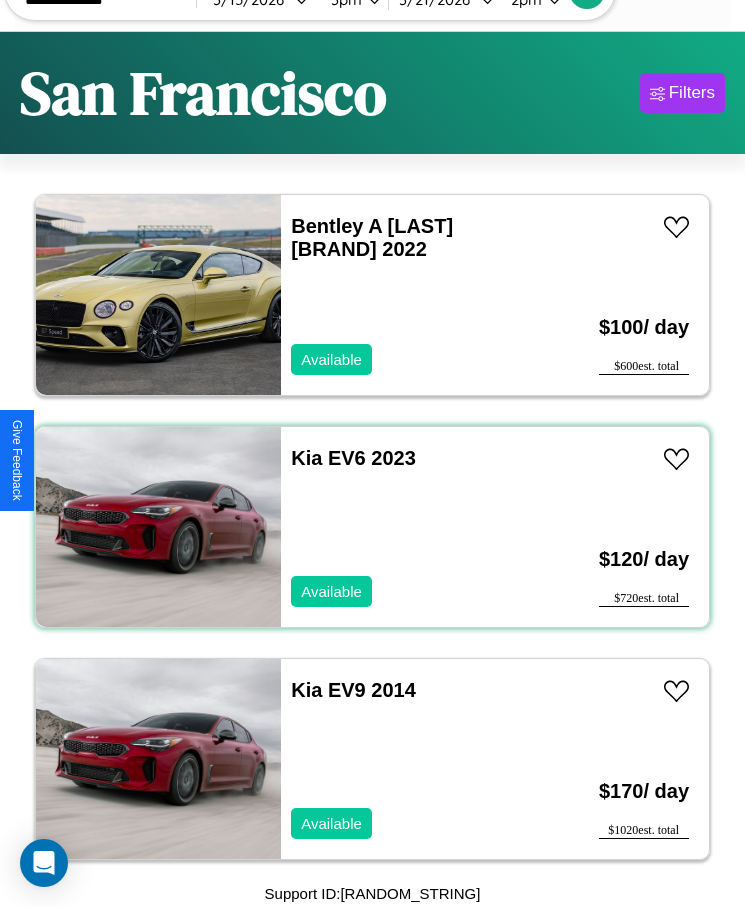 click on "Kia   EV6   2023 Available" at bounding box center (413, 527) 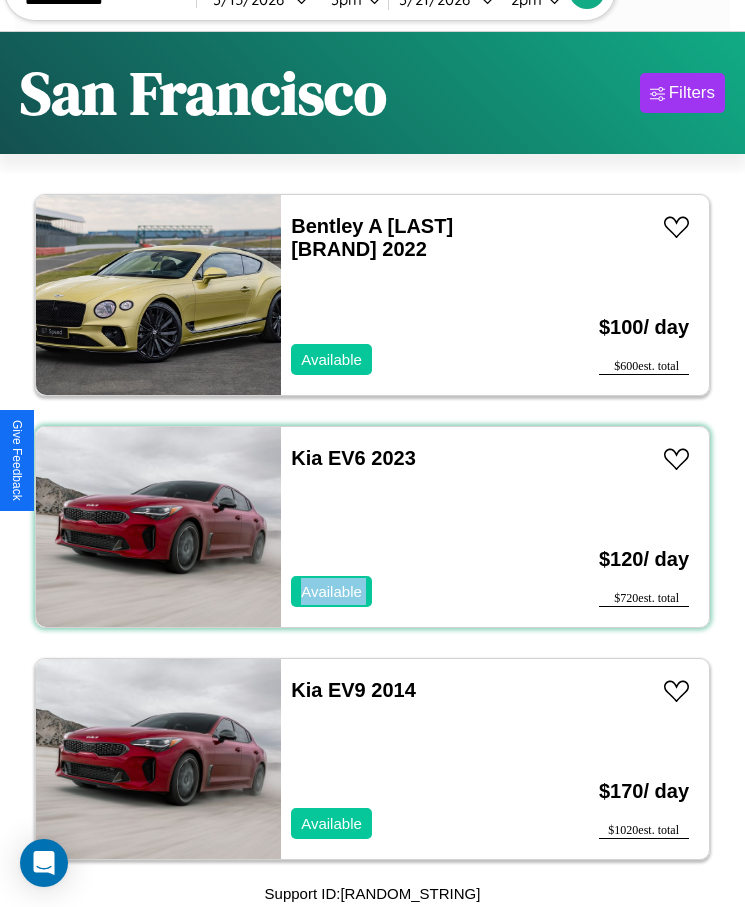 click on "Kia   EV6   2023 Available" at bounding box center (413, 527) 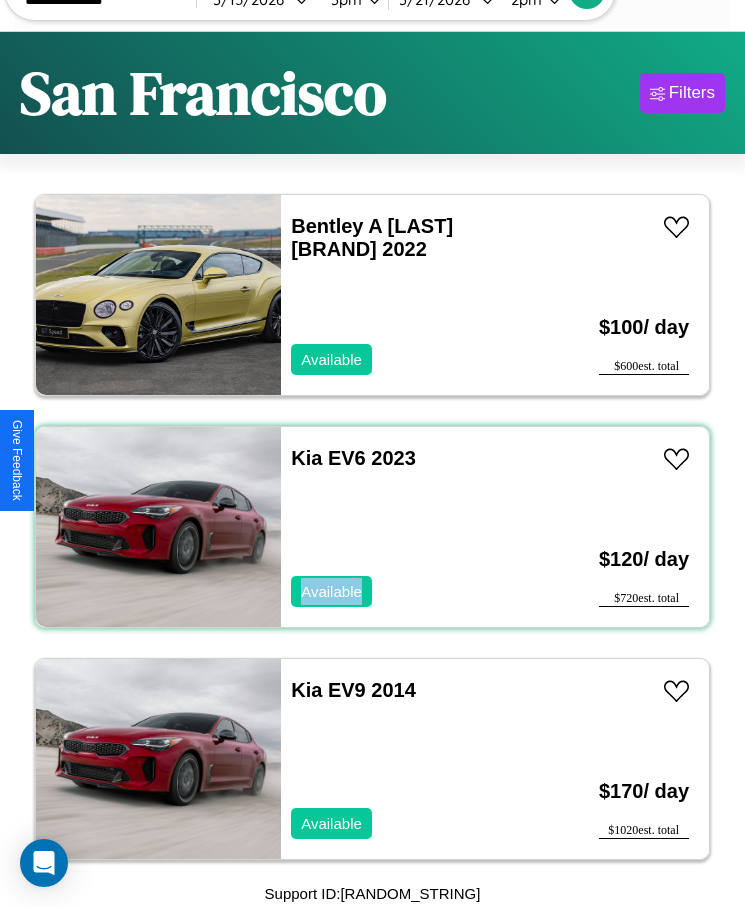 click on "Kia   EV6   2023 Available" at bounding box center (413, 527) 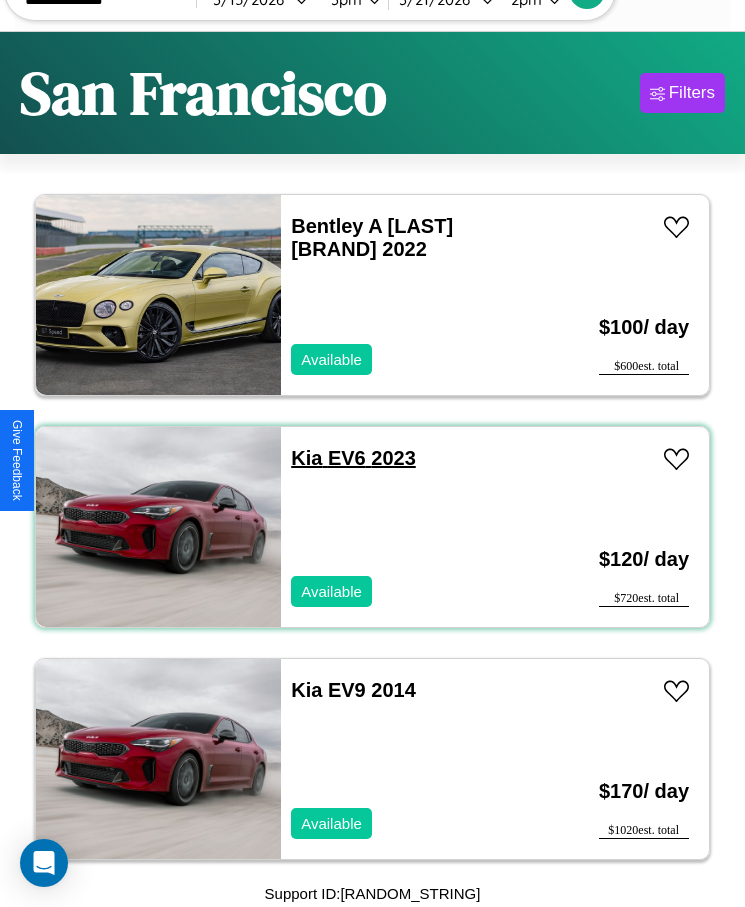 click on "Kia   EV6   2023" at bounding box center (353, 458) 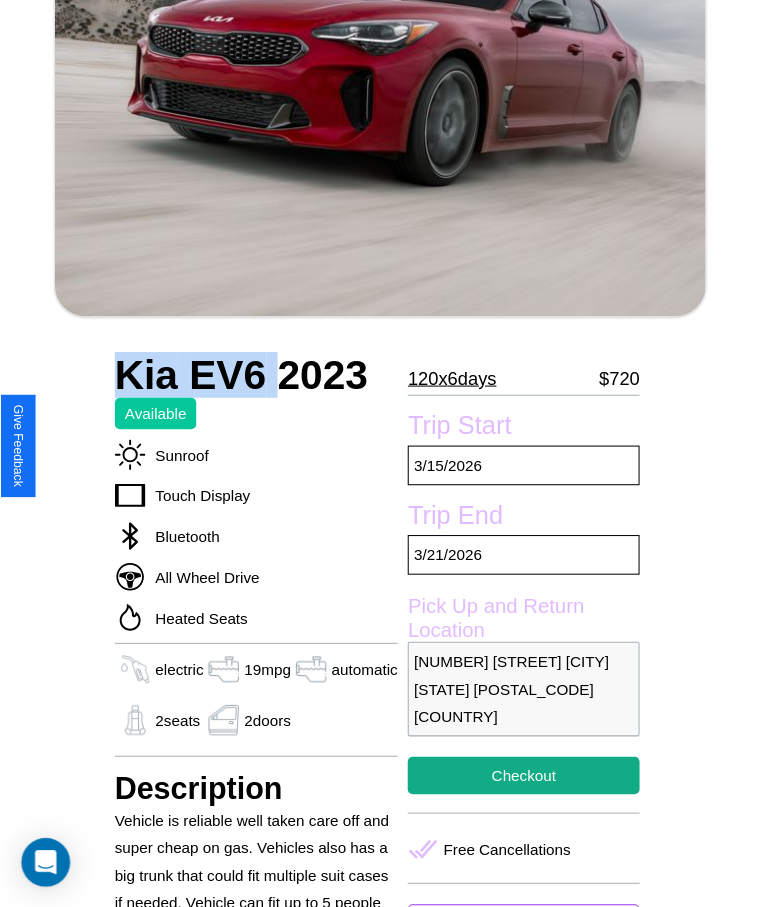 scroll, scrollTop: 262, scrollLeft: 0, axis: vertical 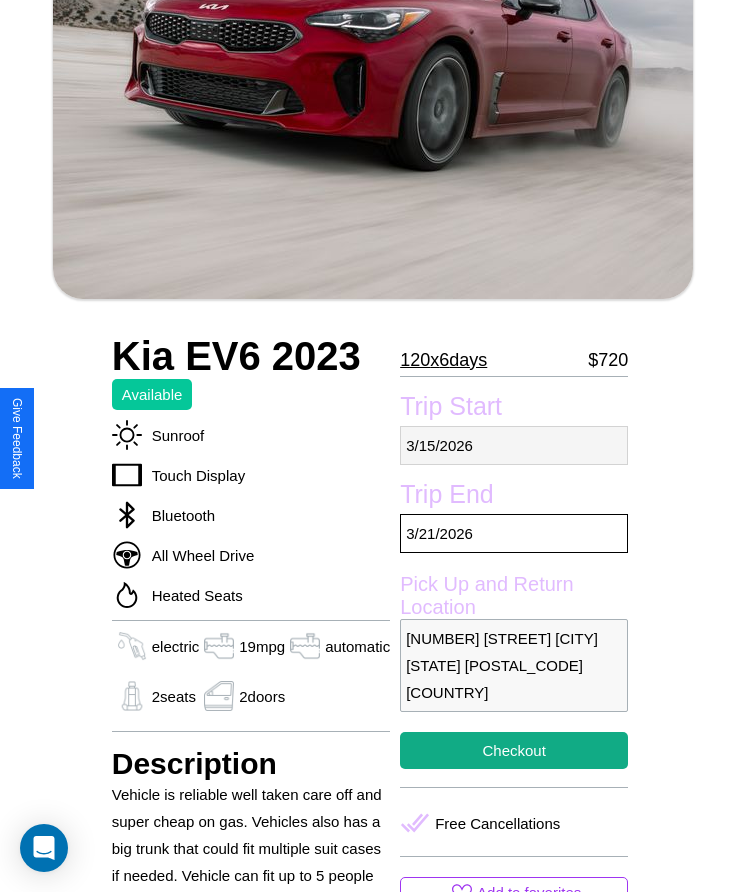 click on "[DAY] / [MONTH] / [YEAR]" at bounding box center (514, 445) 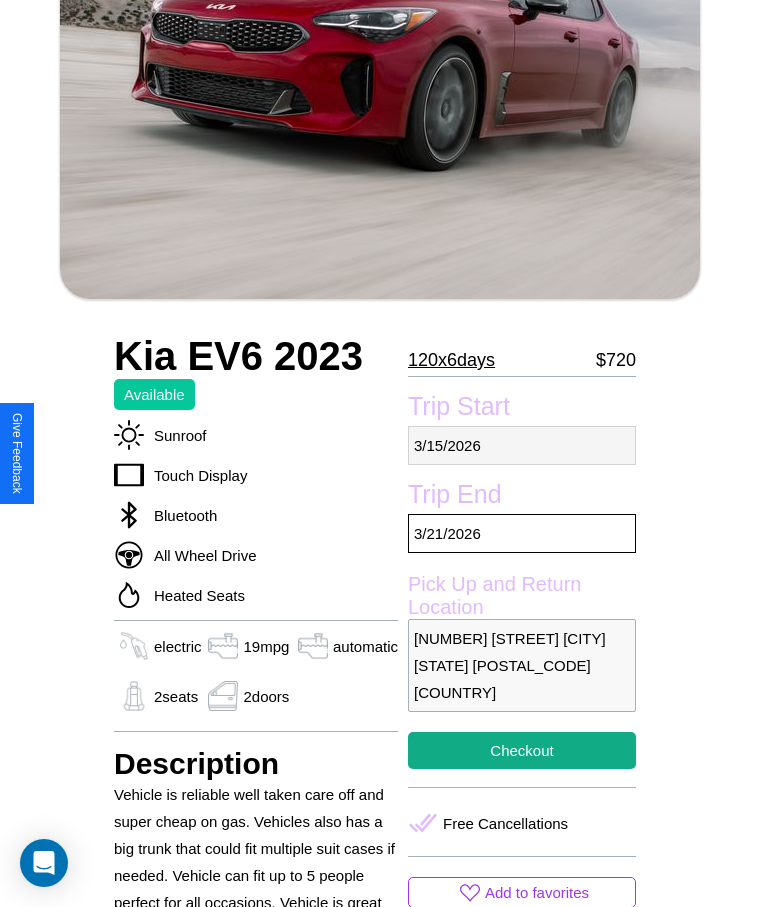 select on "*" 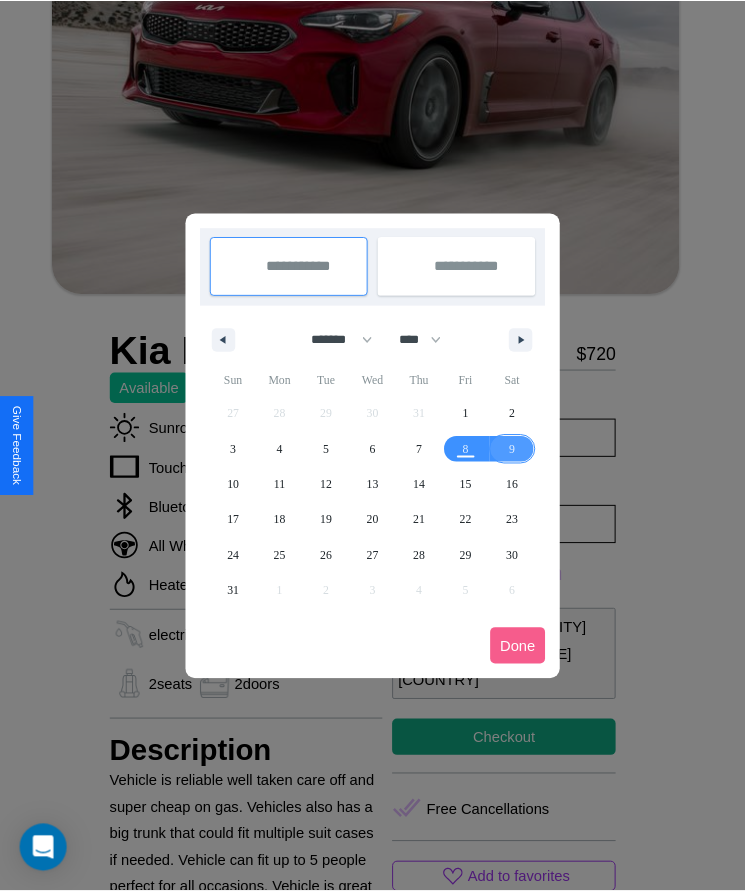 scroll, scrollTop: 0, scrollLeft: 0, axis: both 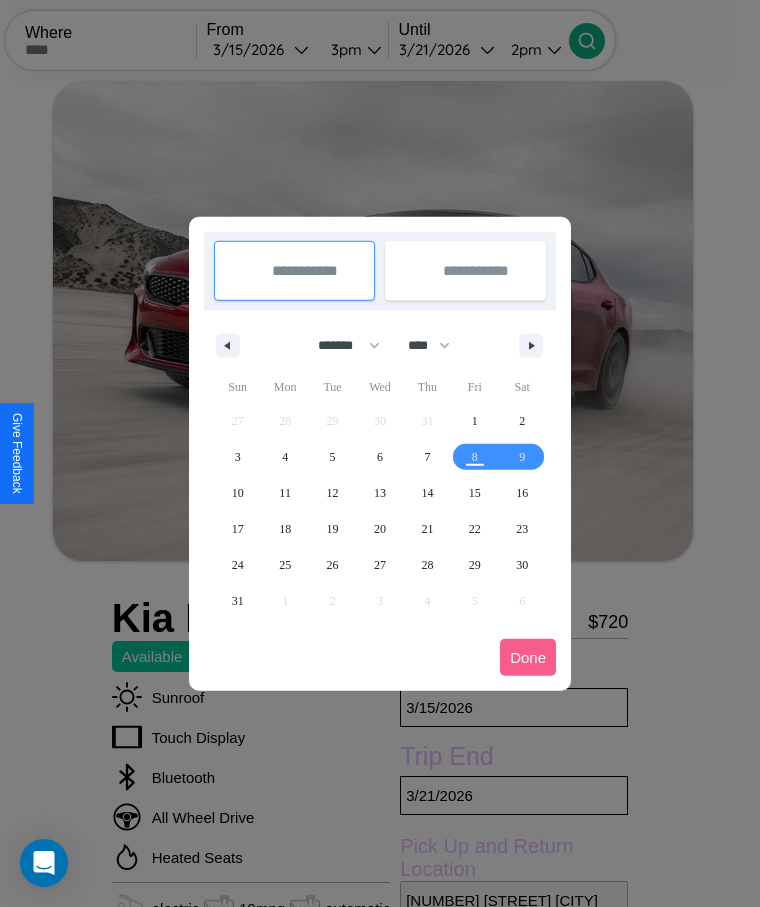 click at bounding box center (380, 453) 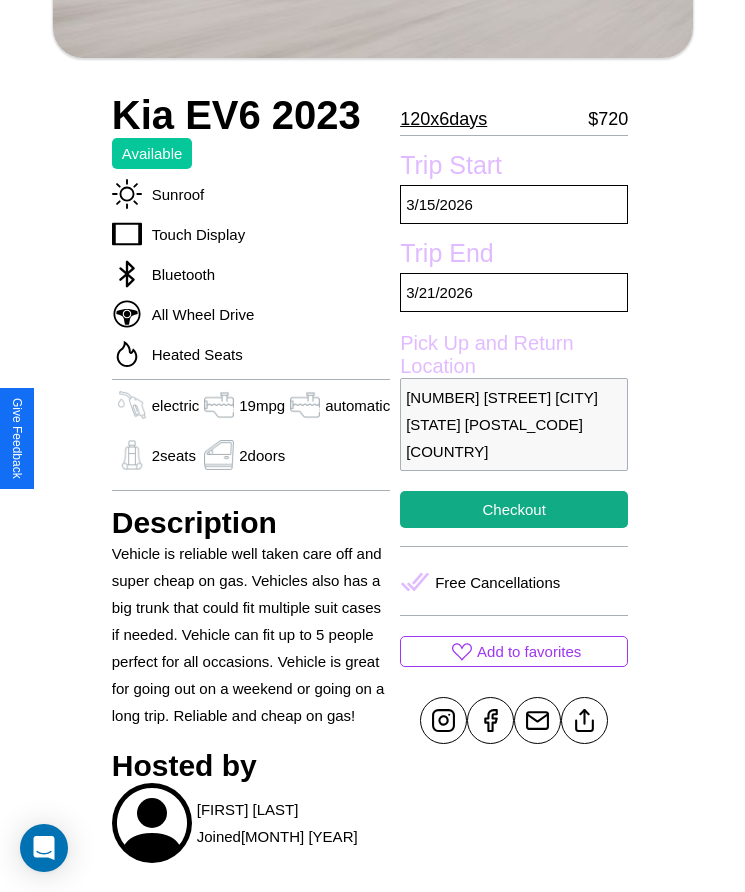 scroll, scrollTop: 540, scrollLeft: 0, axis: vertical 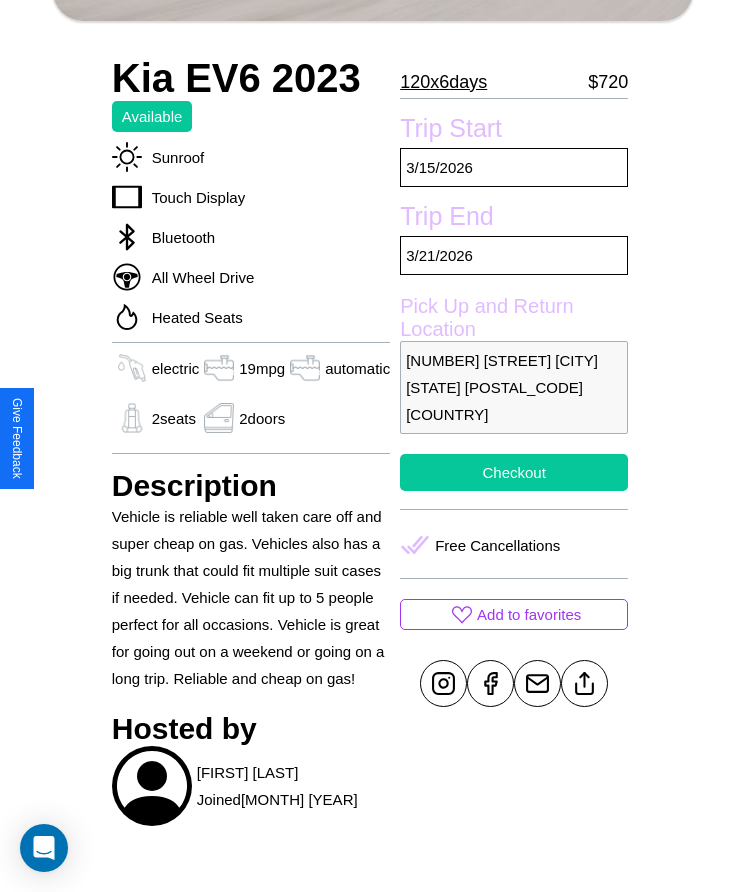click on "Checkout" at bounding box center [514, 472] 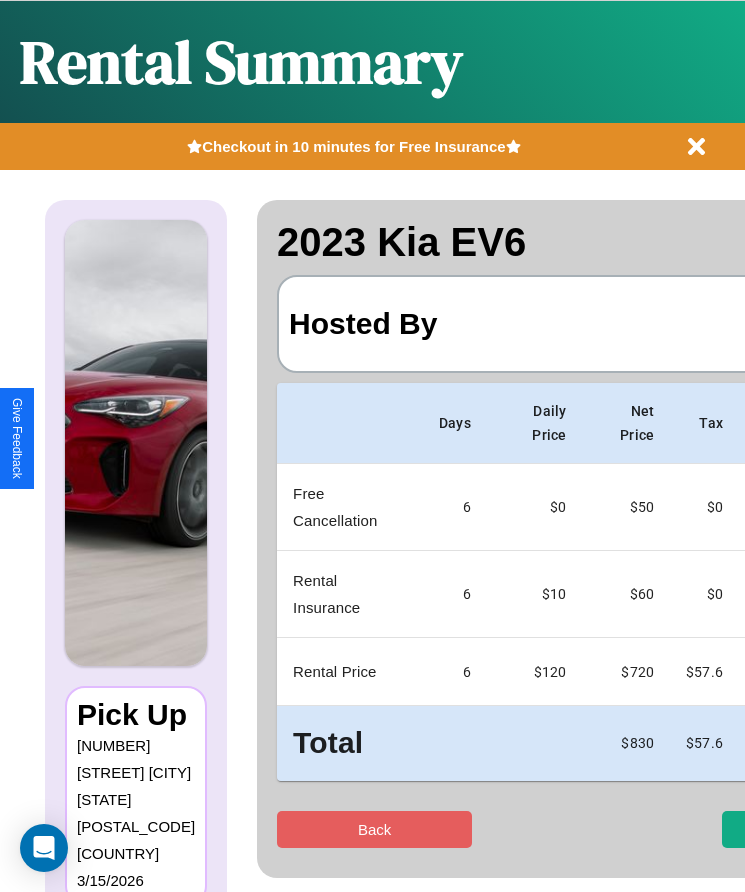 scroll, scrollTop: 0, scrollLeft: 118, axis: horizontal 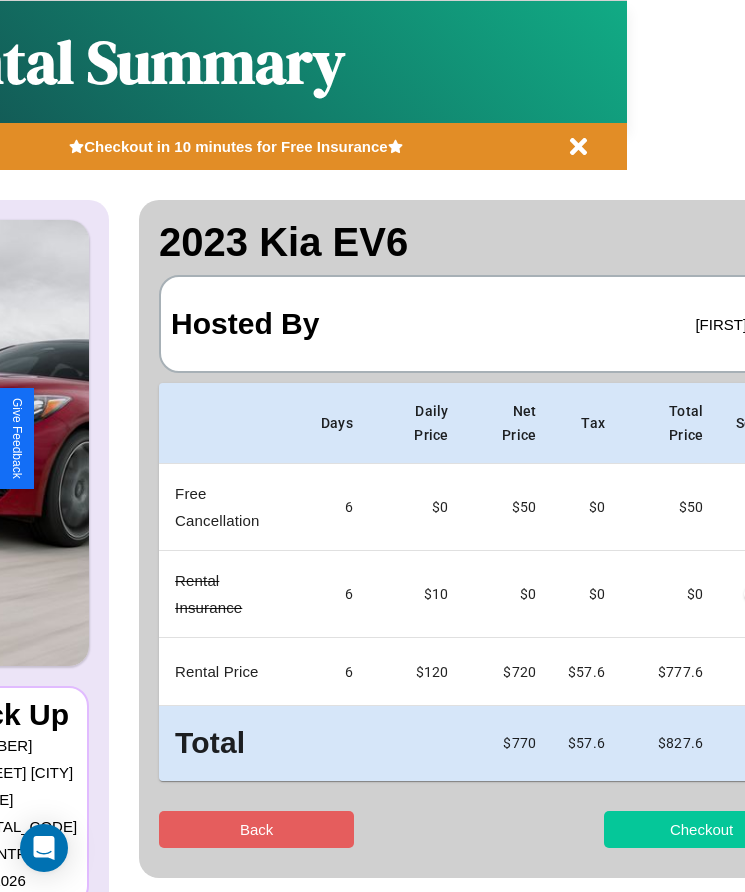 click on "Checkout" at bounding box center (701, 829) 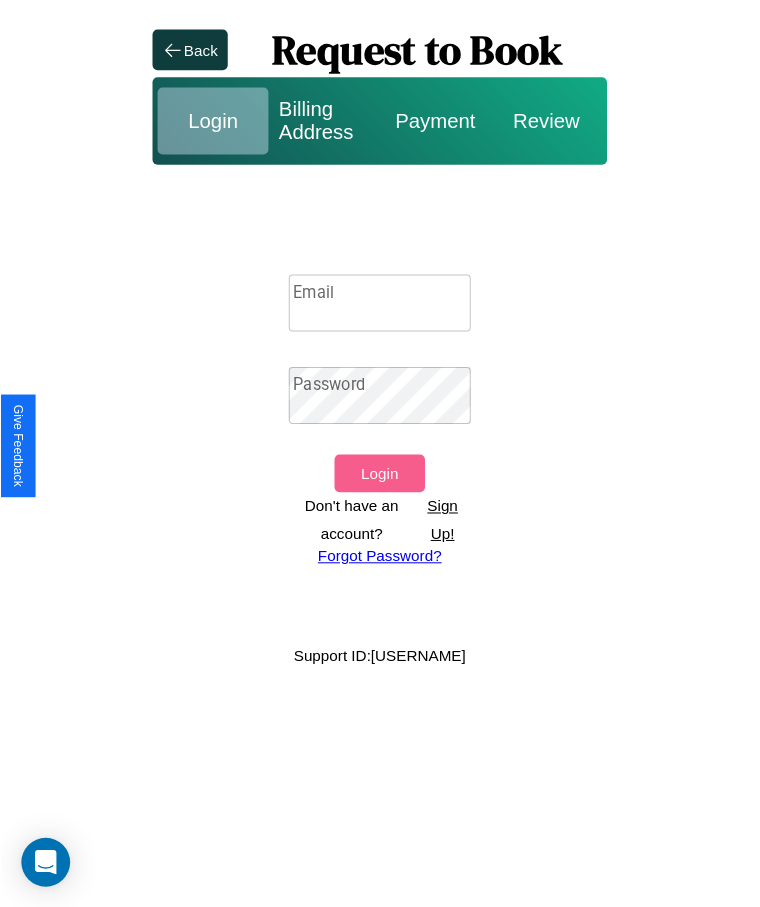 scroll, scrollTop: 0, scrollLeft: 0, axis: both 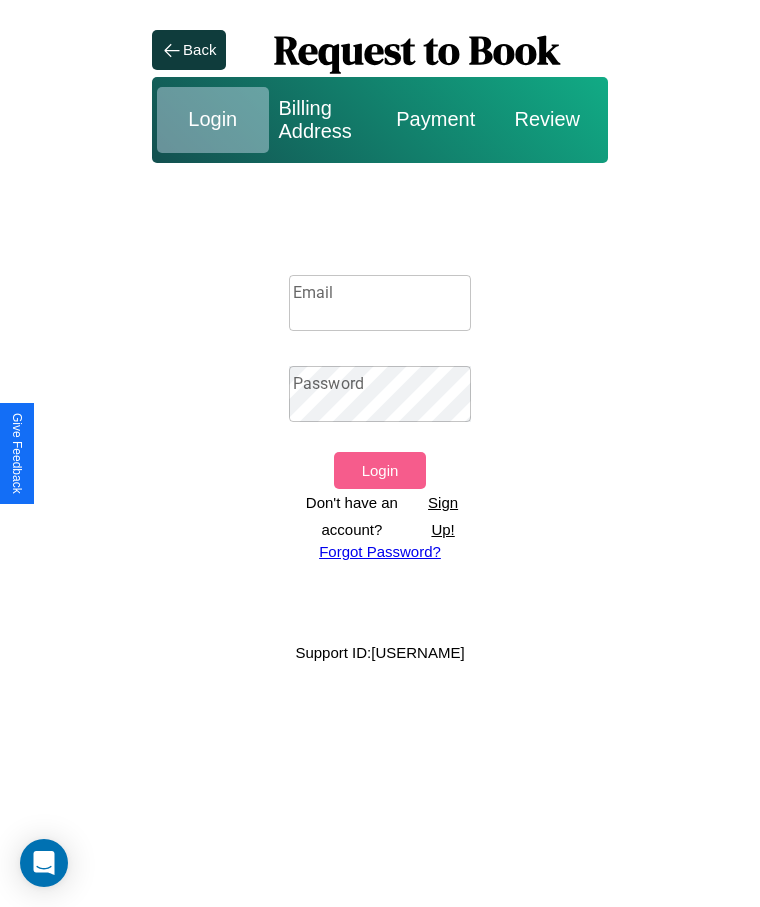 click on "Email" at bounding box center [380, 303] 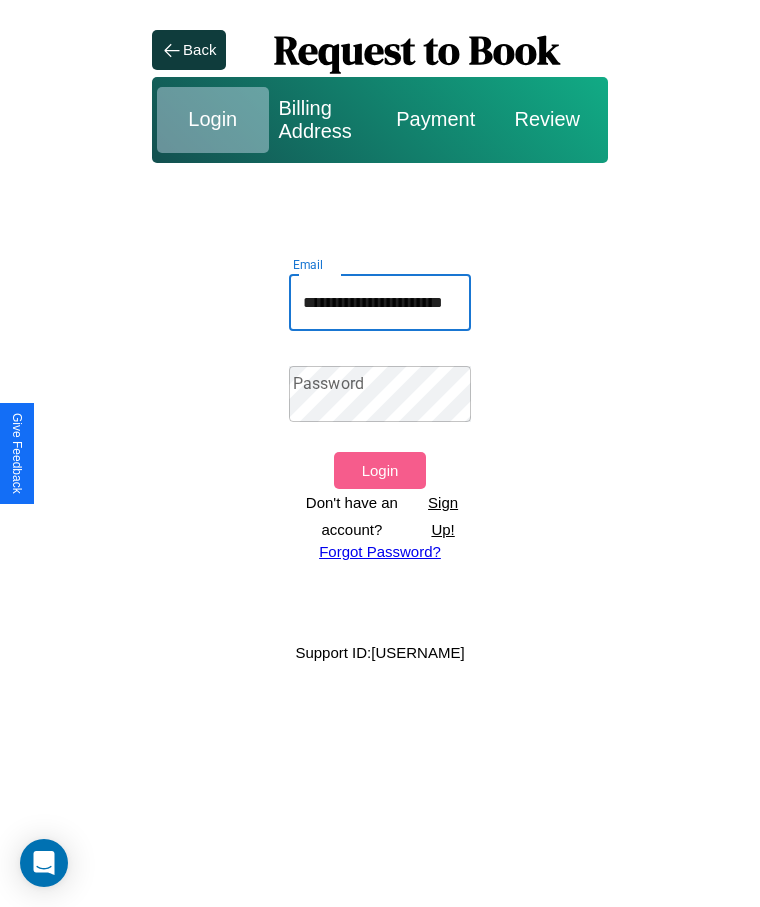 scroll, scrollTop: 0, scrollLeft: 35, axis: horizontal 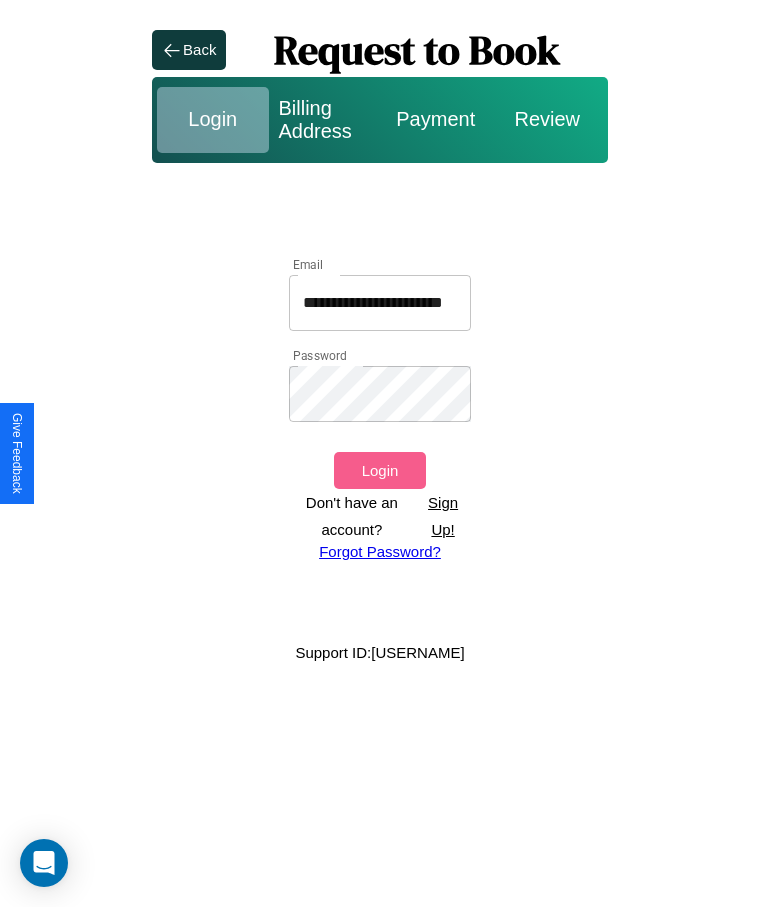 click on "Login" at bounding box center (379, 470) 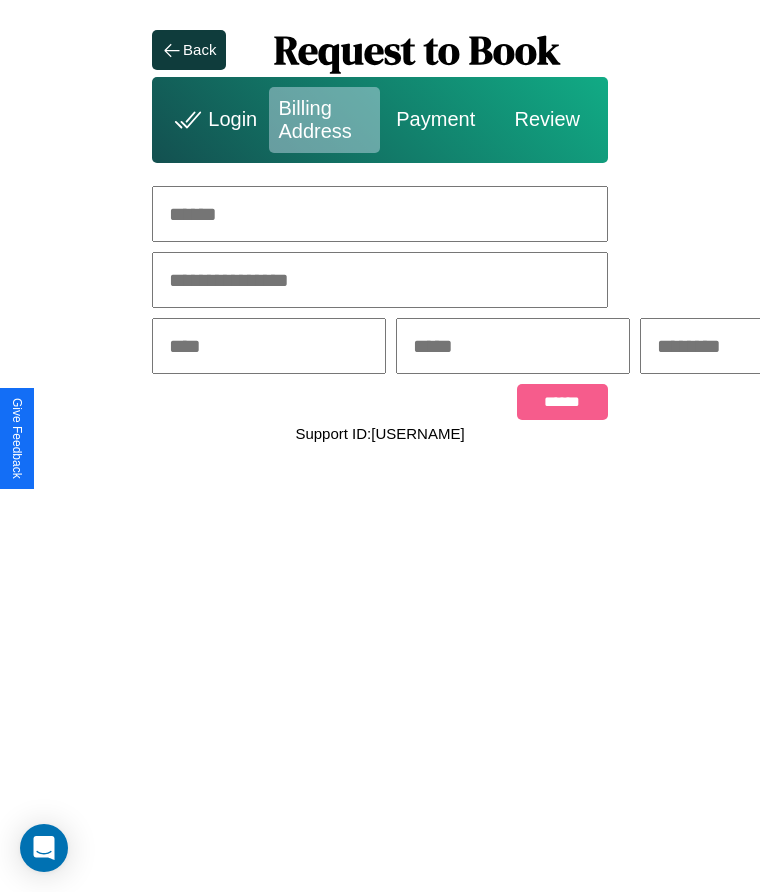 click at bounding box center (380, 214) 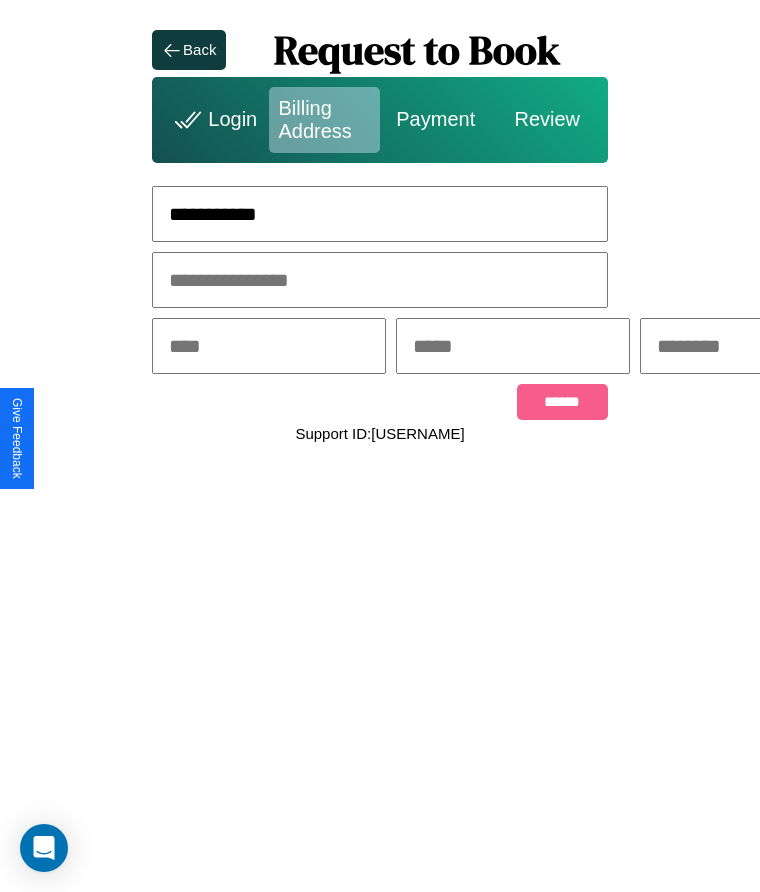 type on "**********" 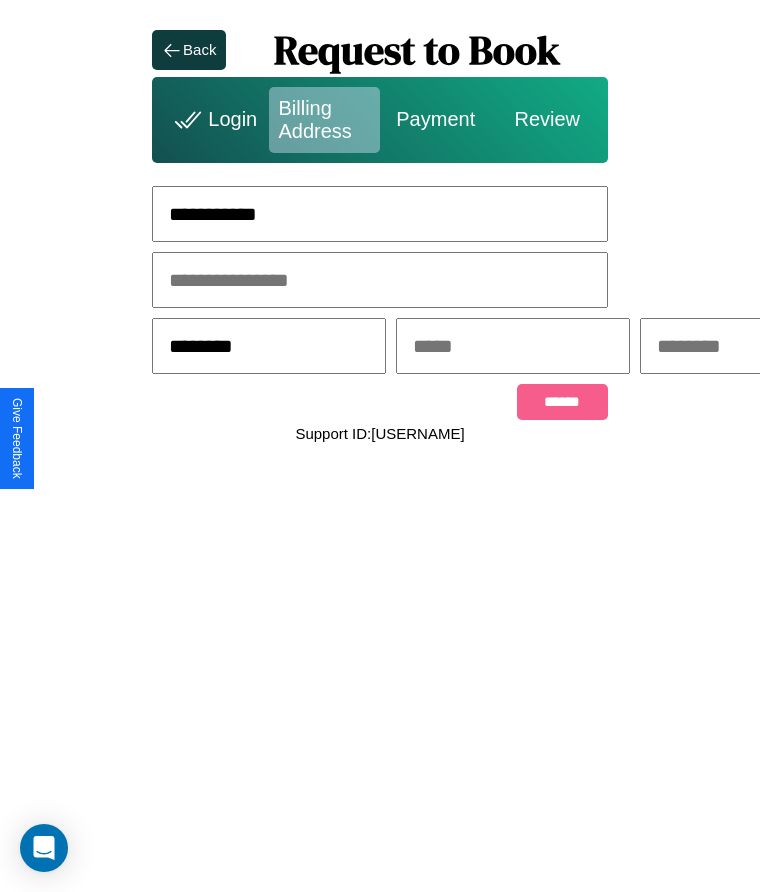 type on "********" 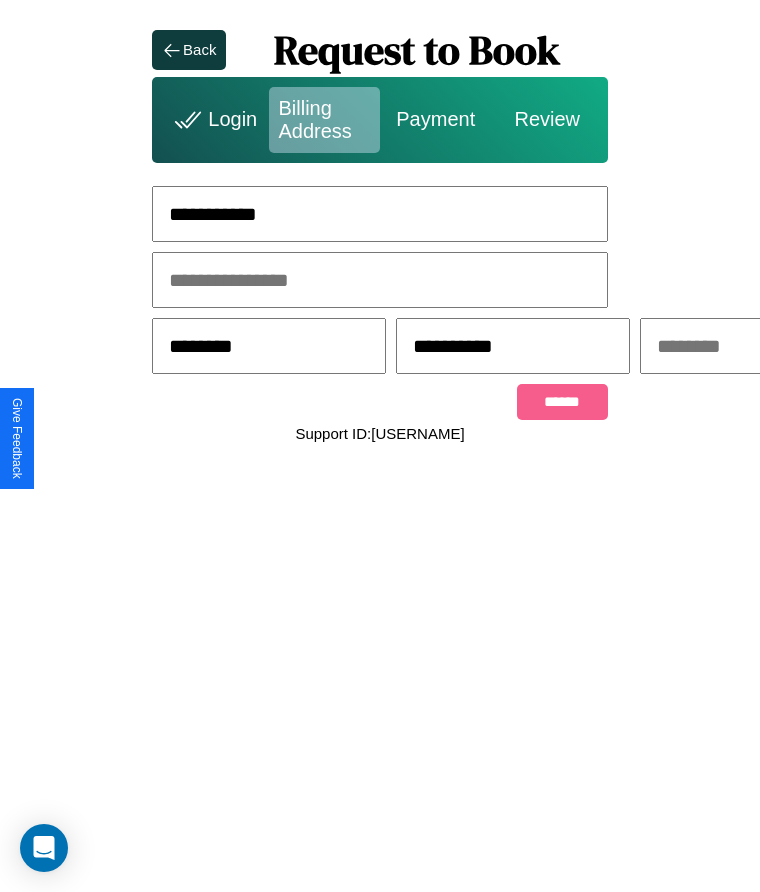 scroll, scrollTop: 0, scrollLeft: 309, axis: horizontal 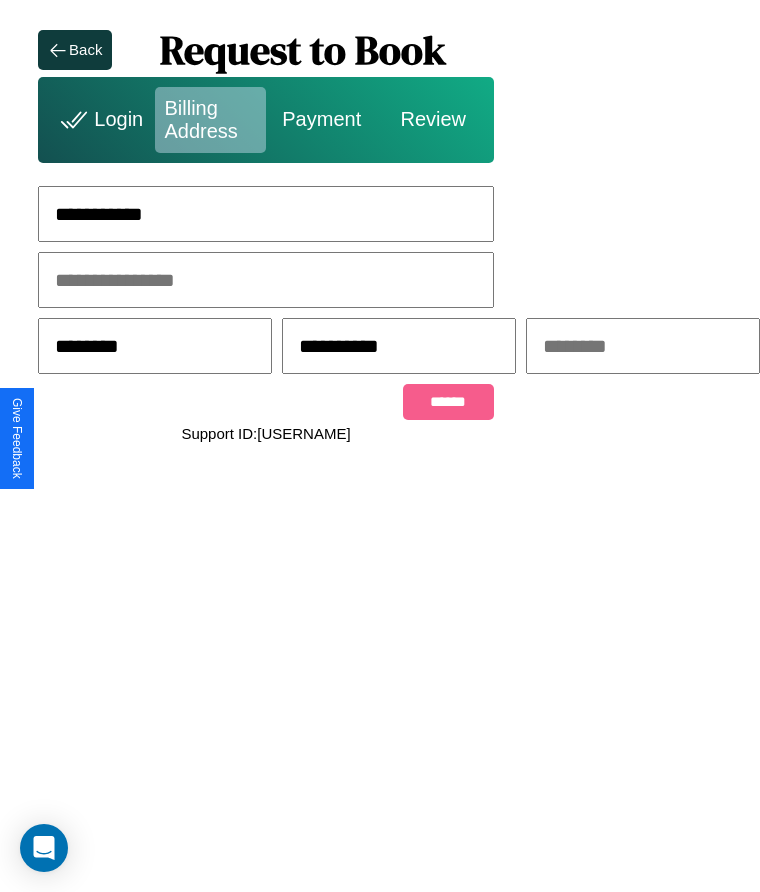 type on "**********" 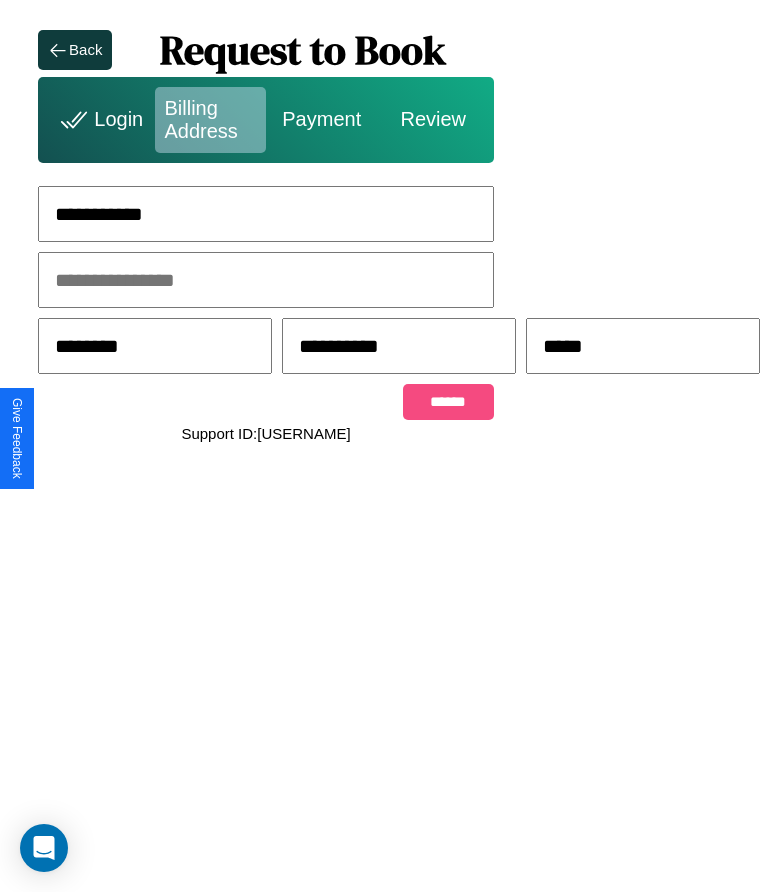 type on "*****" 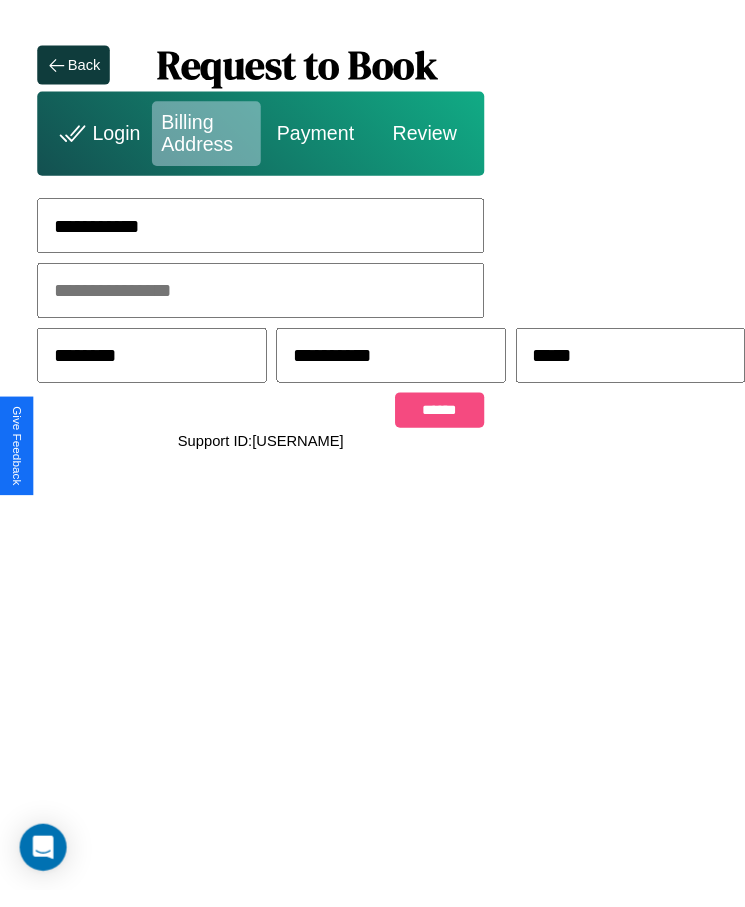 scroll, scrollTop: 0, scrollLeft: 0, axis: both 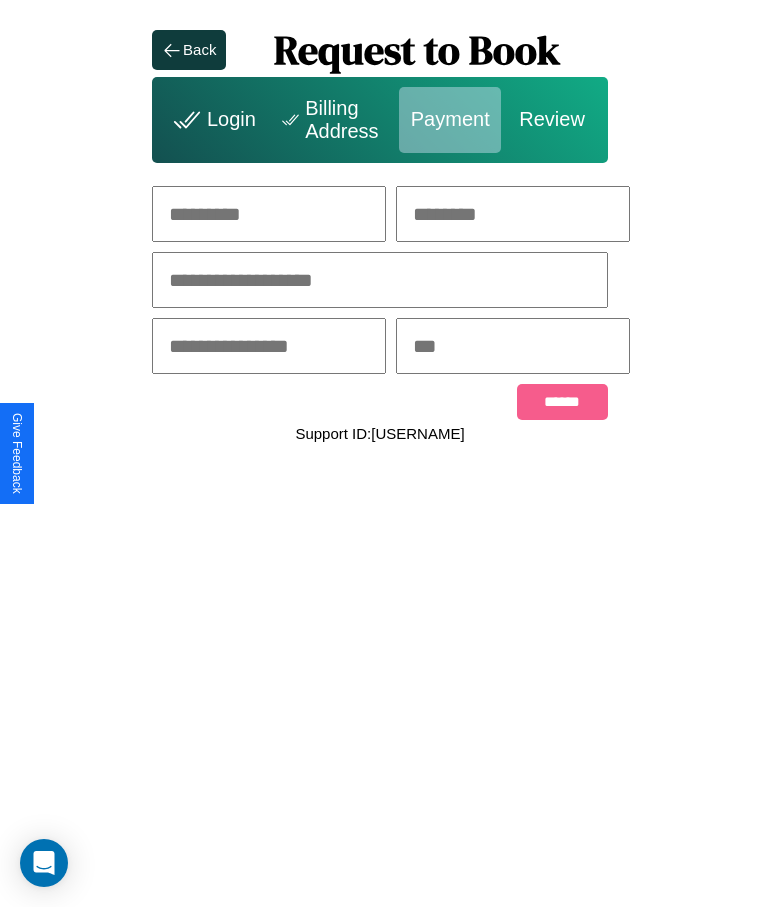 click at bounding box center (269, 214) 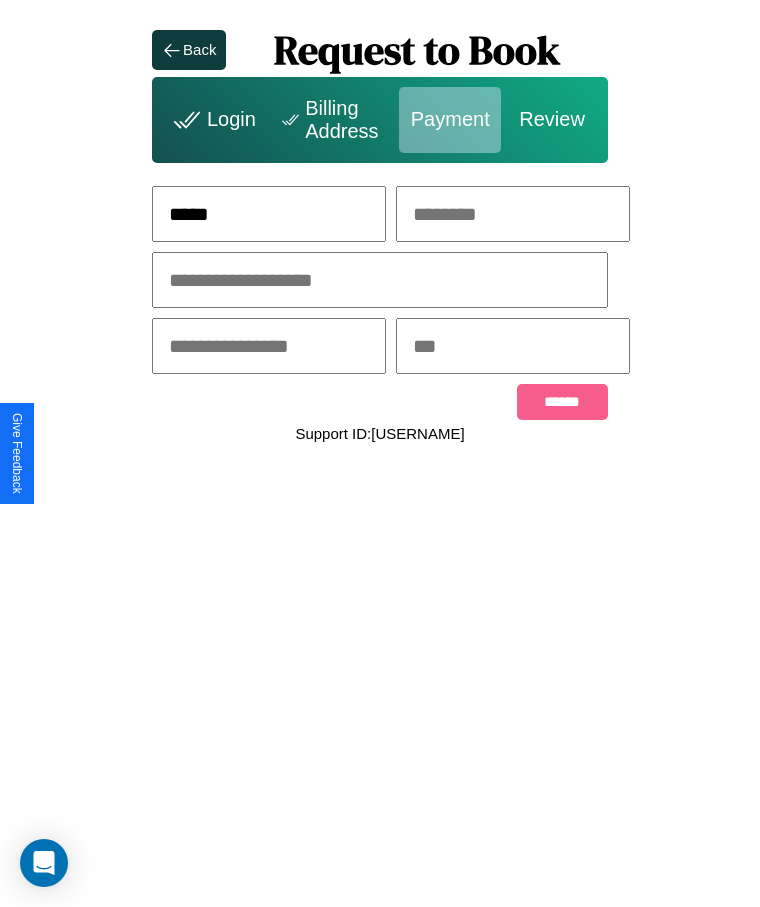 type on "*****" 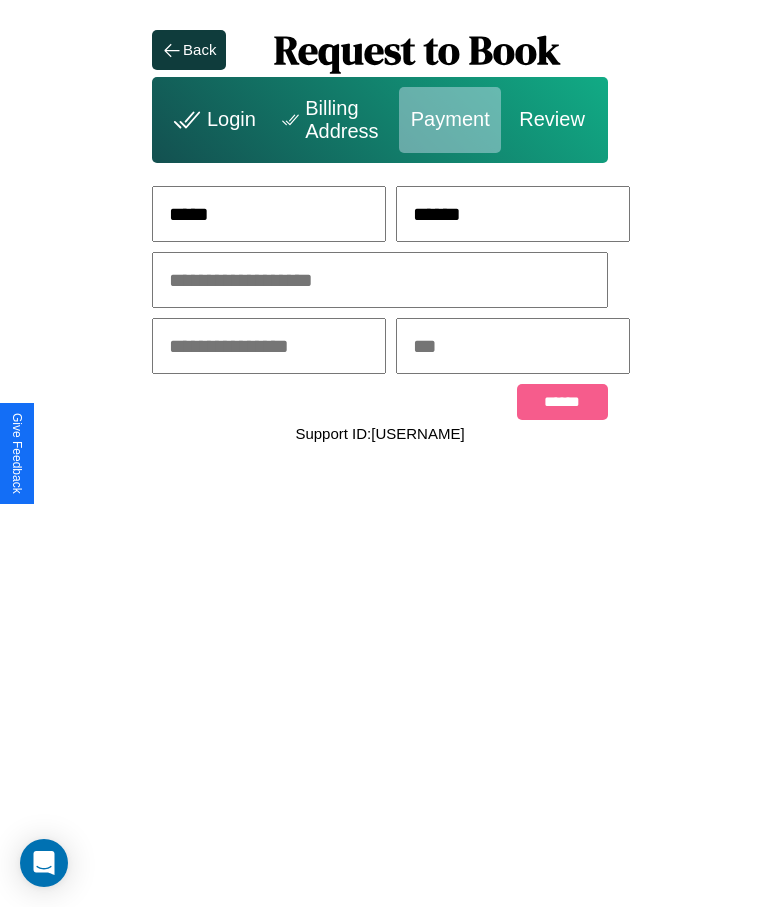 type on "******" 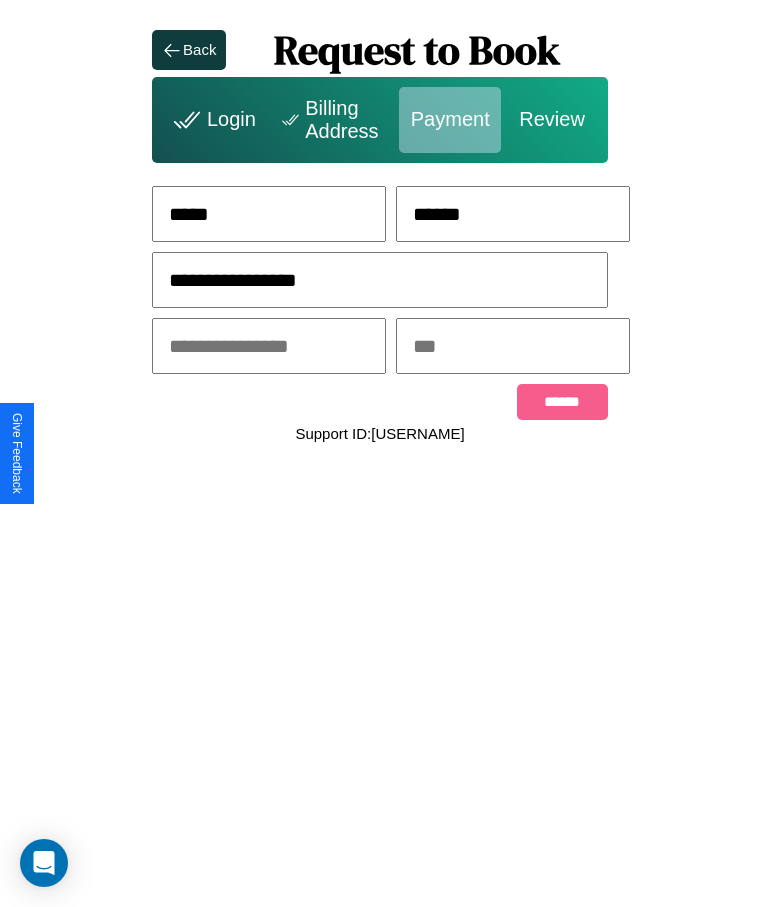 type on "**********" 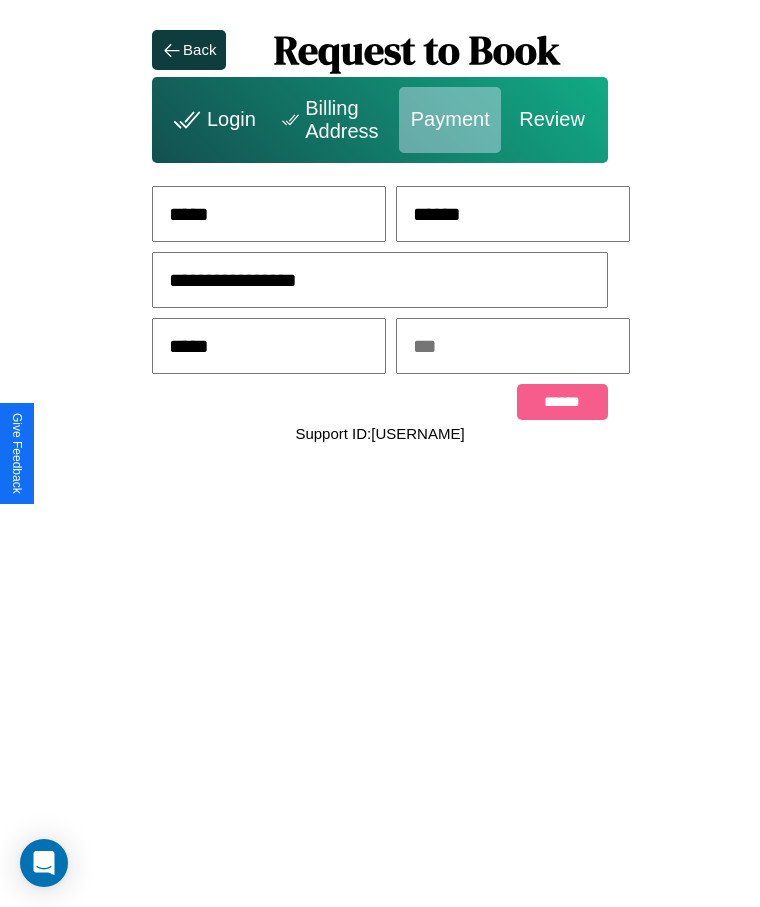 type on "*****" 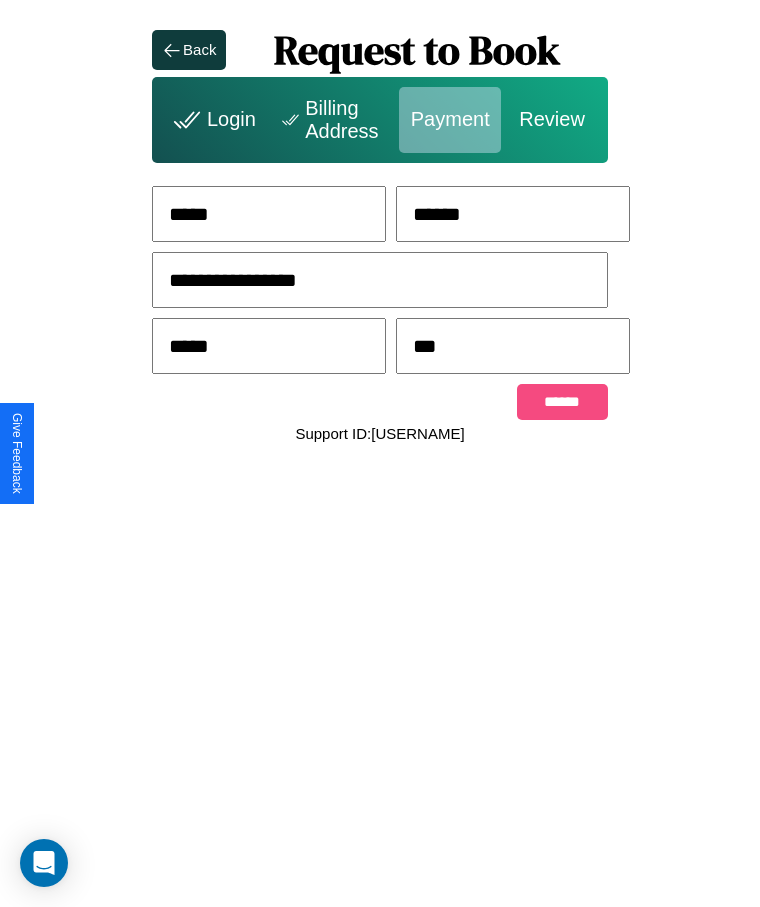 type on "***" 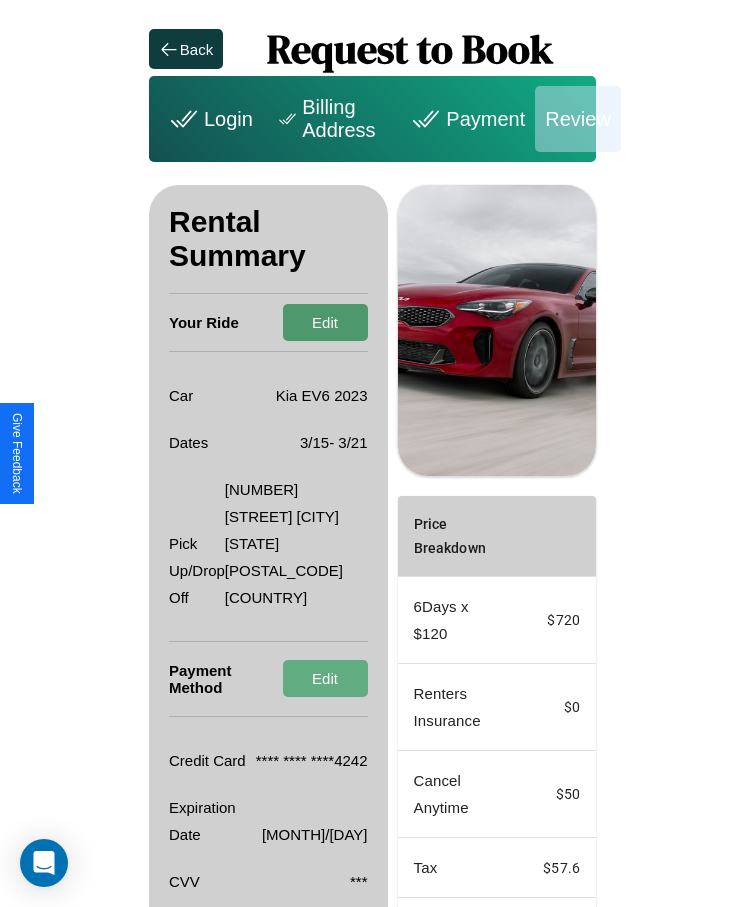 click on "Edit" at bounding box center [325, 322] 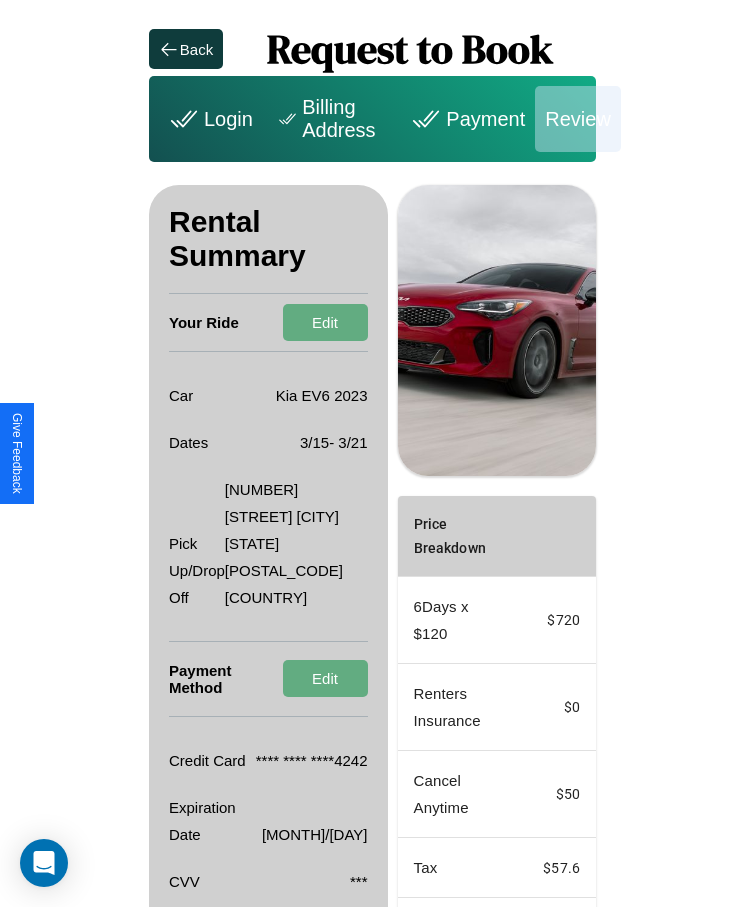 click on "Promo Code" at bounding box center [440, 942] 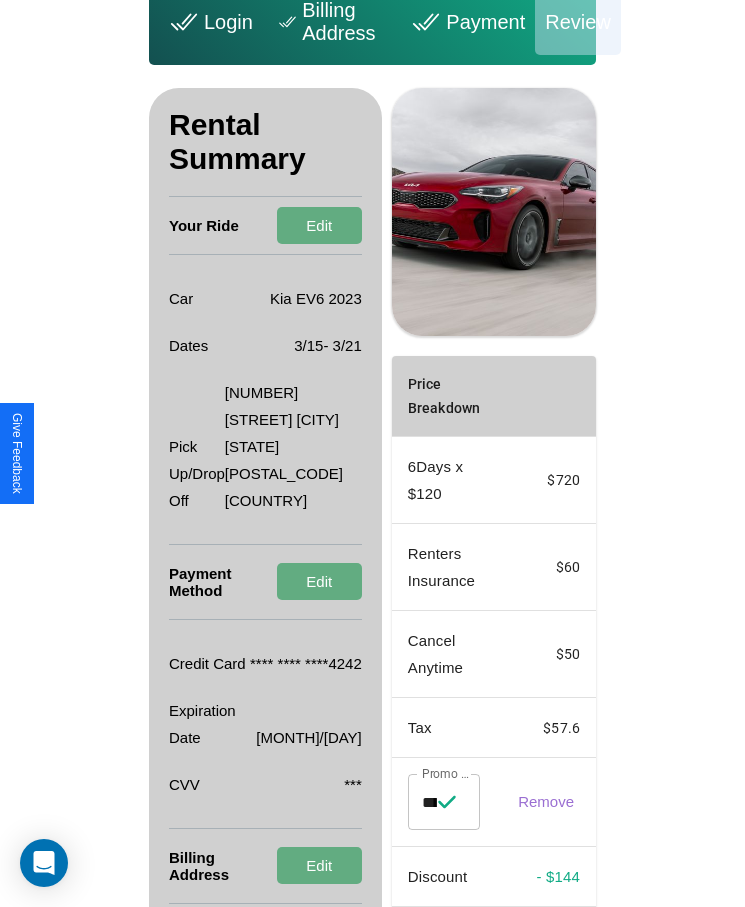scroll, scrollTop: 181, scrollLeft: 0, axis: vertical 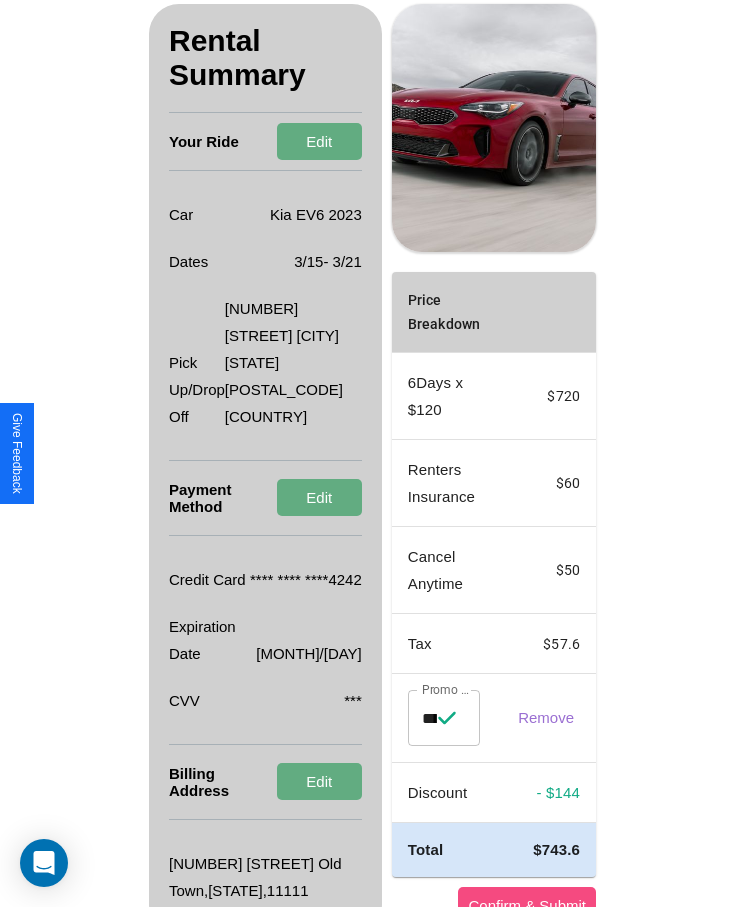 click on "Confirm & Submit" at bounding box center (527, 905) 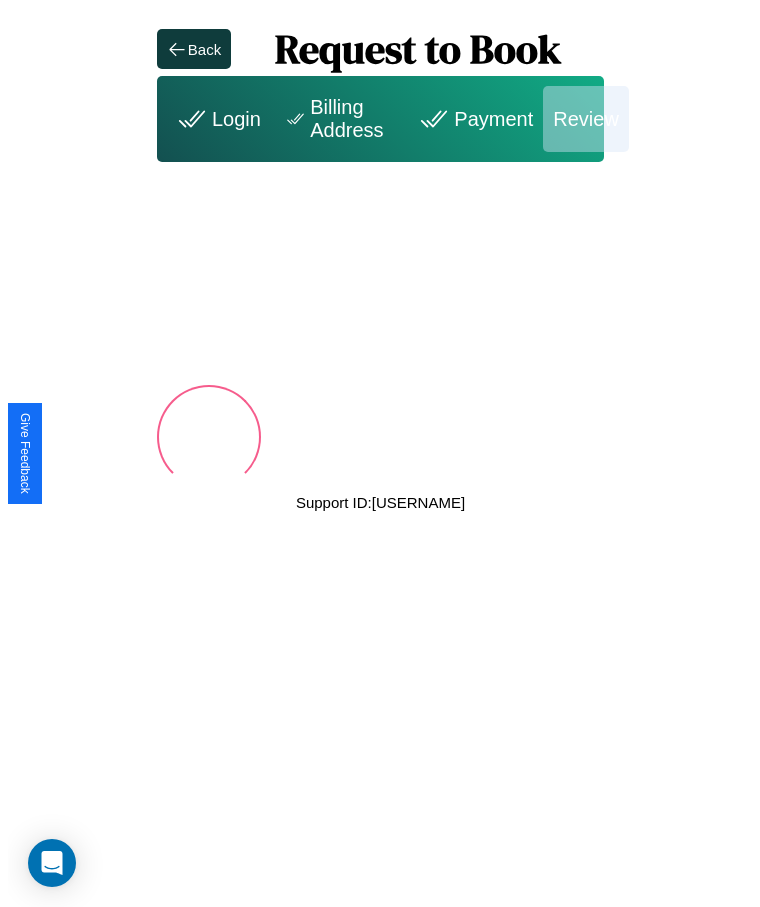 scroll, scrollTop: 0, scrollLeft: 0, axis: both 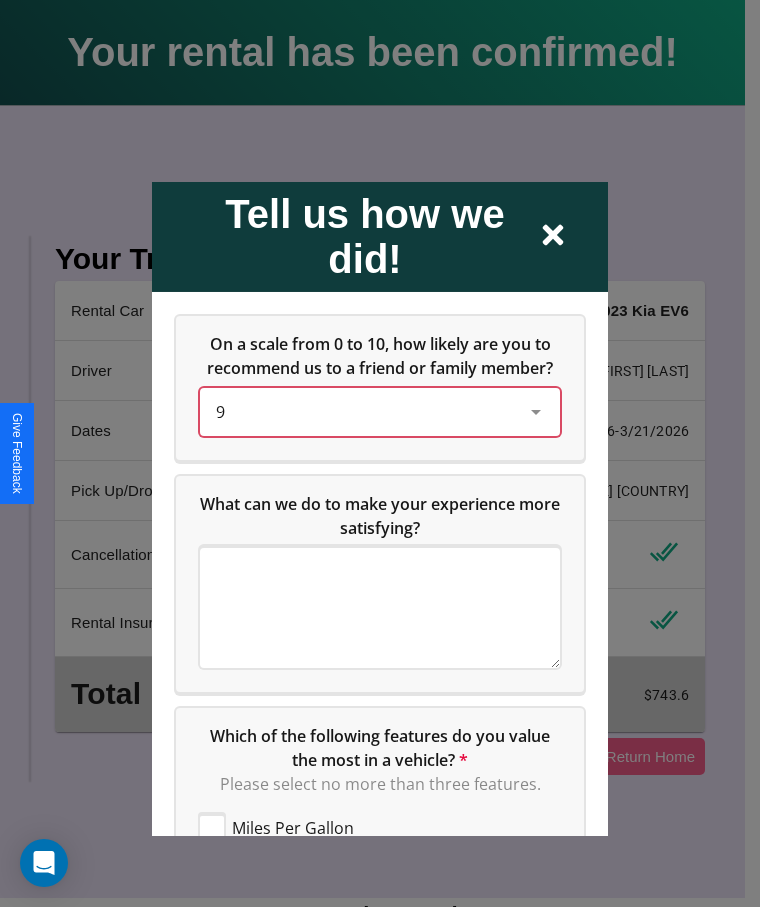 click on "9" at bounding box center [364, 411] 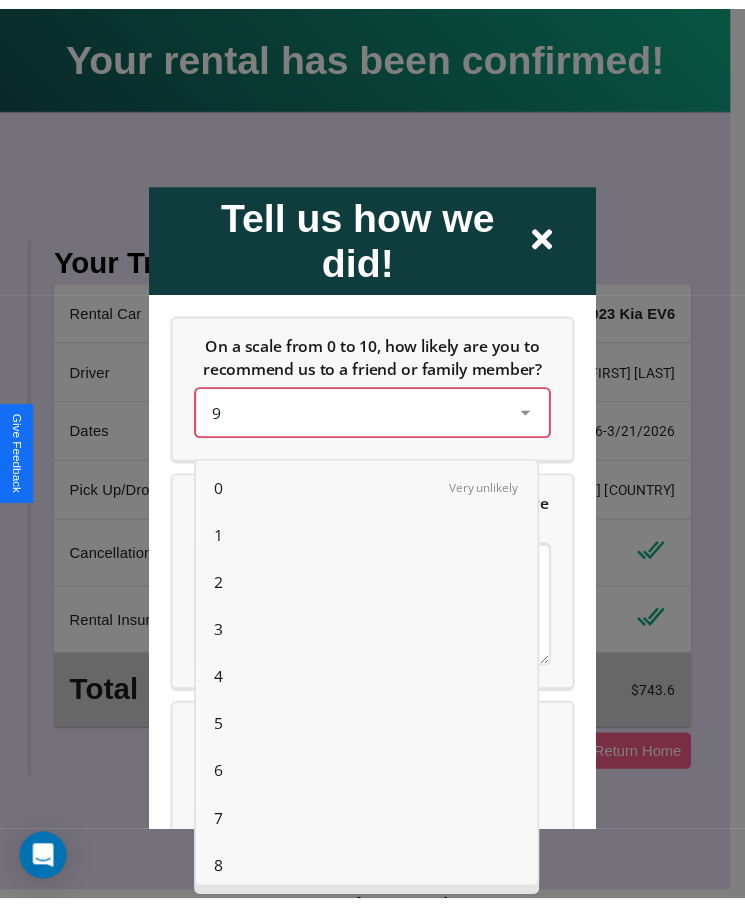 scroll, scrollTop: 56, scrollLeft: 0, axis: vertical 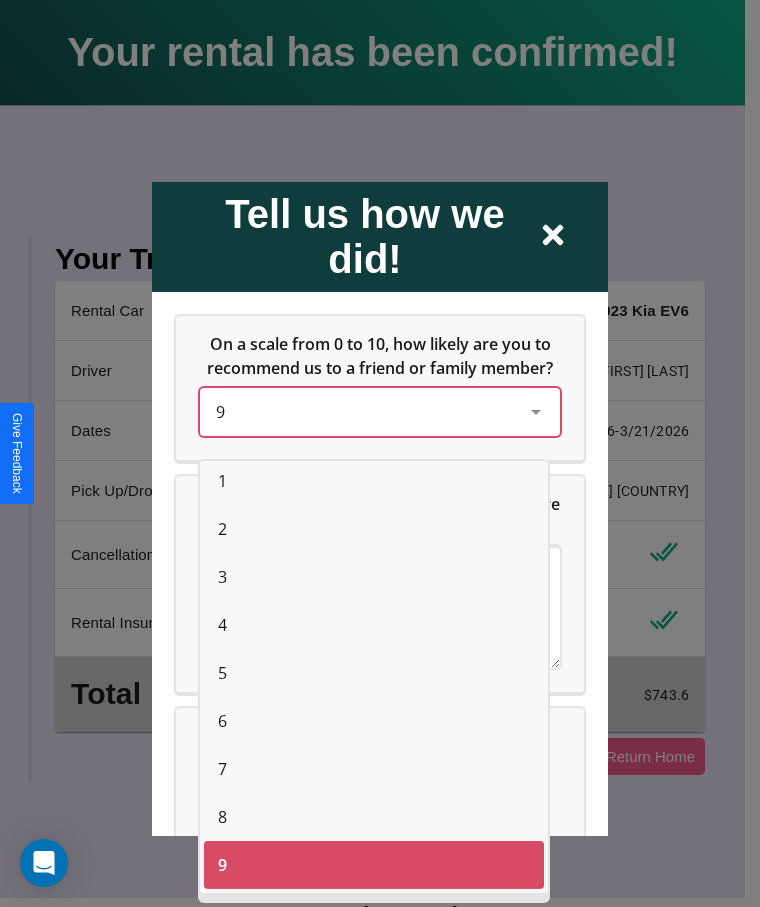 click on "6" at bounding box center (222, 721) 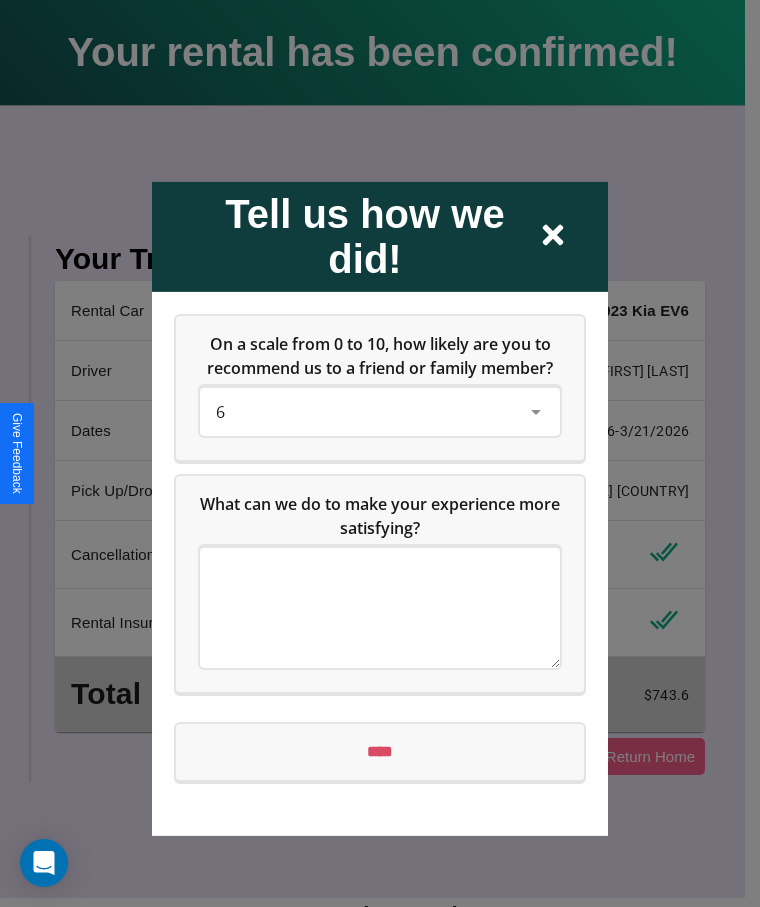 click 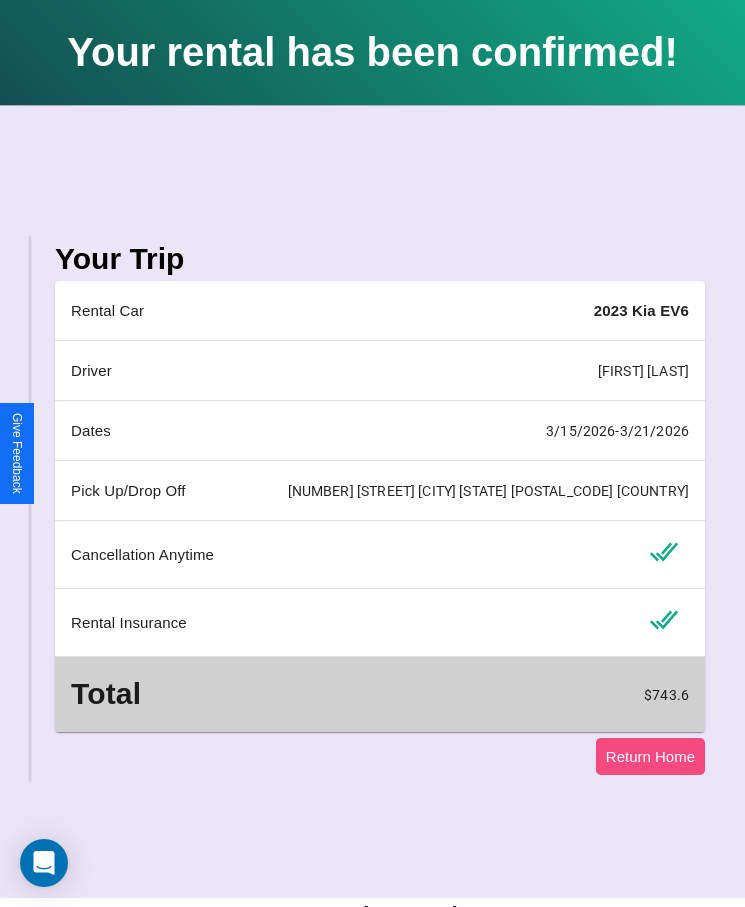 click on "Return Home" at bounding box center [650, 756] 